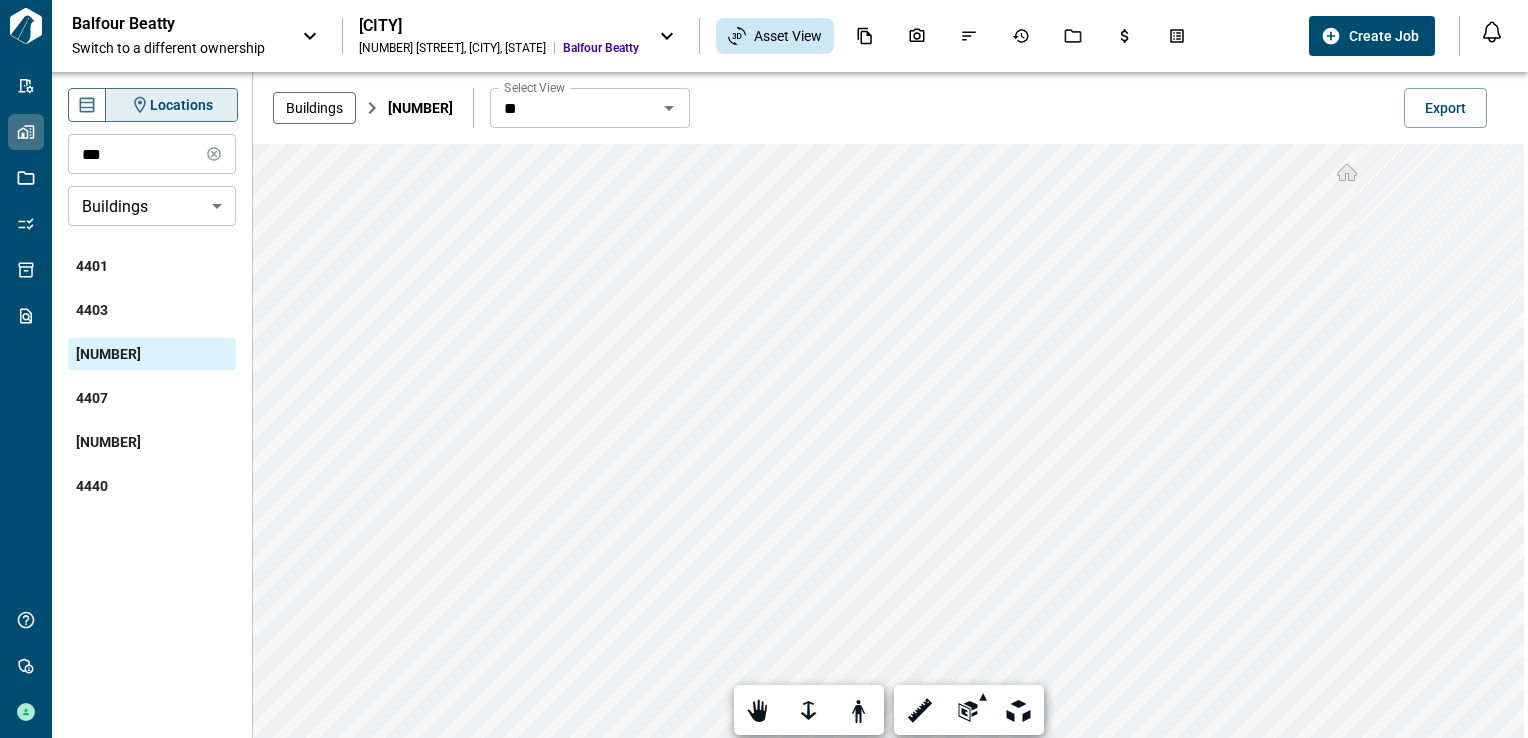 scroll, scrollTop: 0, scrollLeft: 0, axis: both 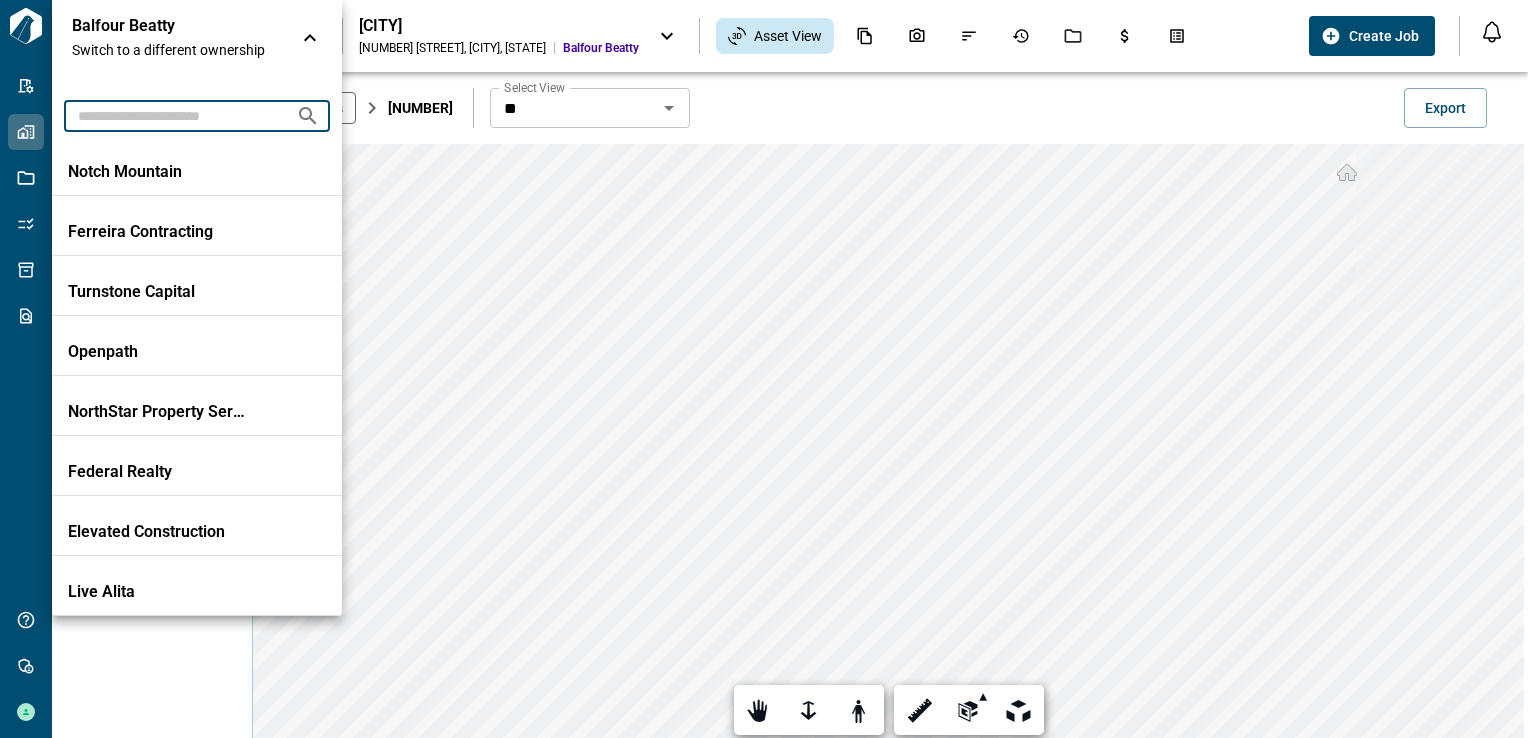 click at bounding box center (172, 115) 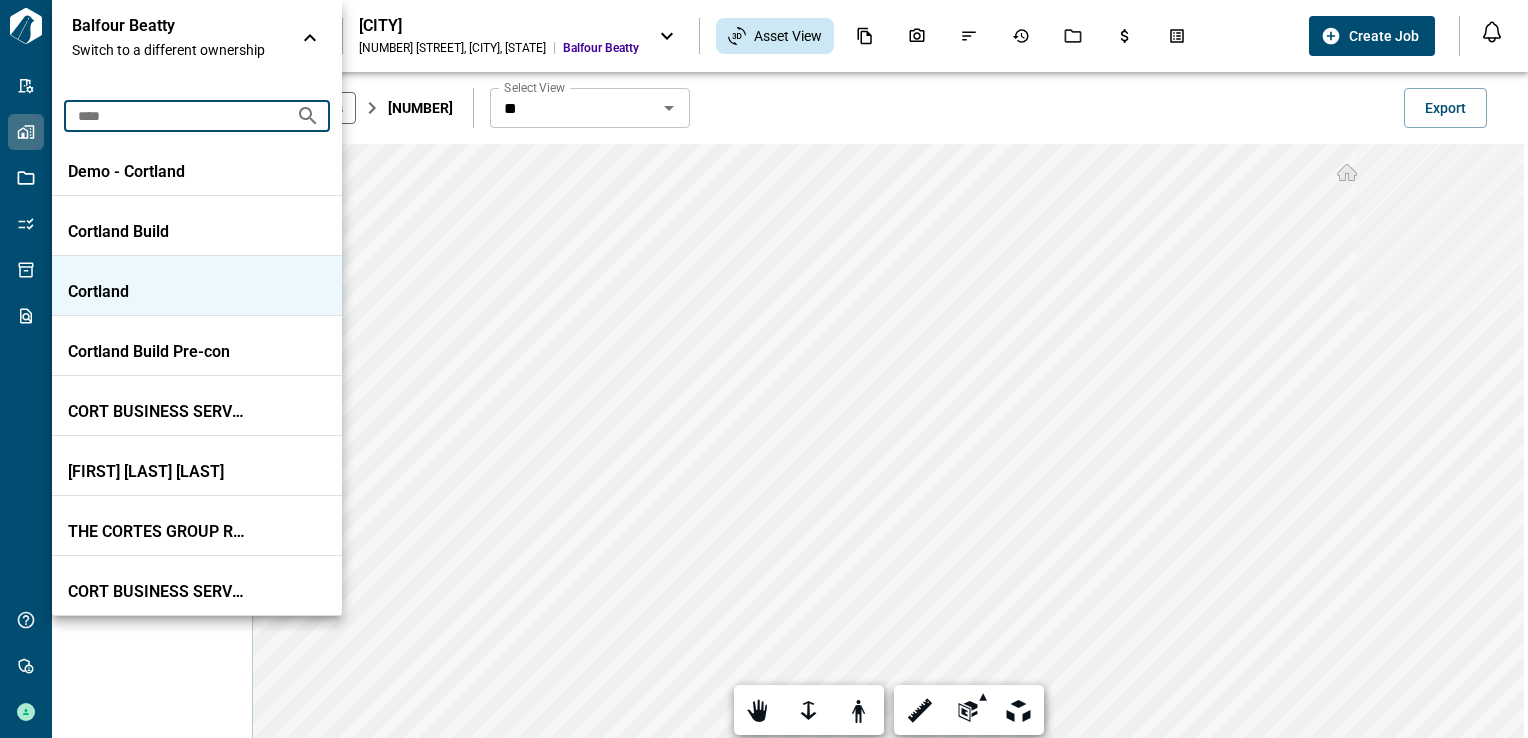 type on "****" 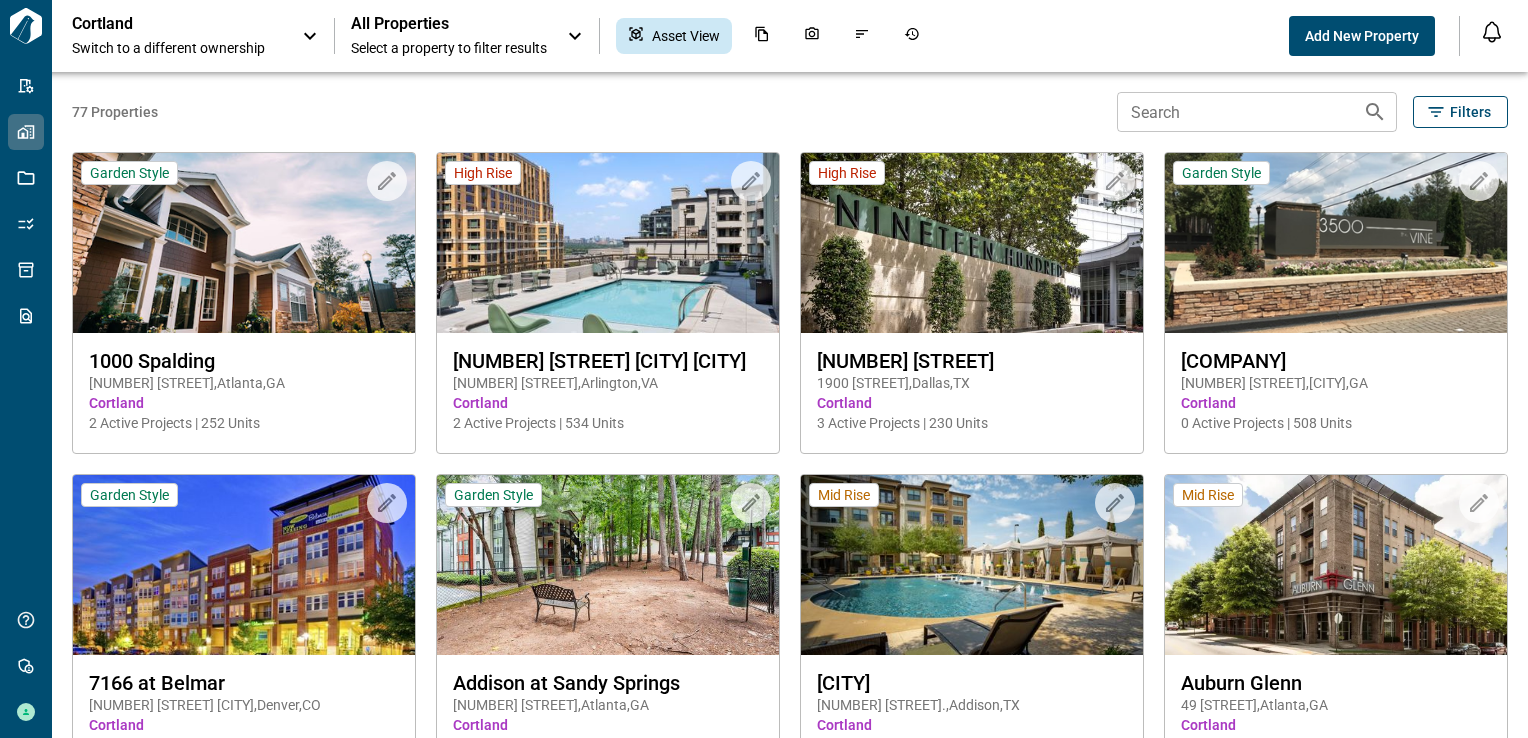 click on "Search" at bounding box center (1232, 112) 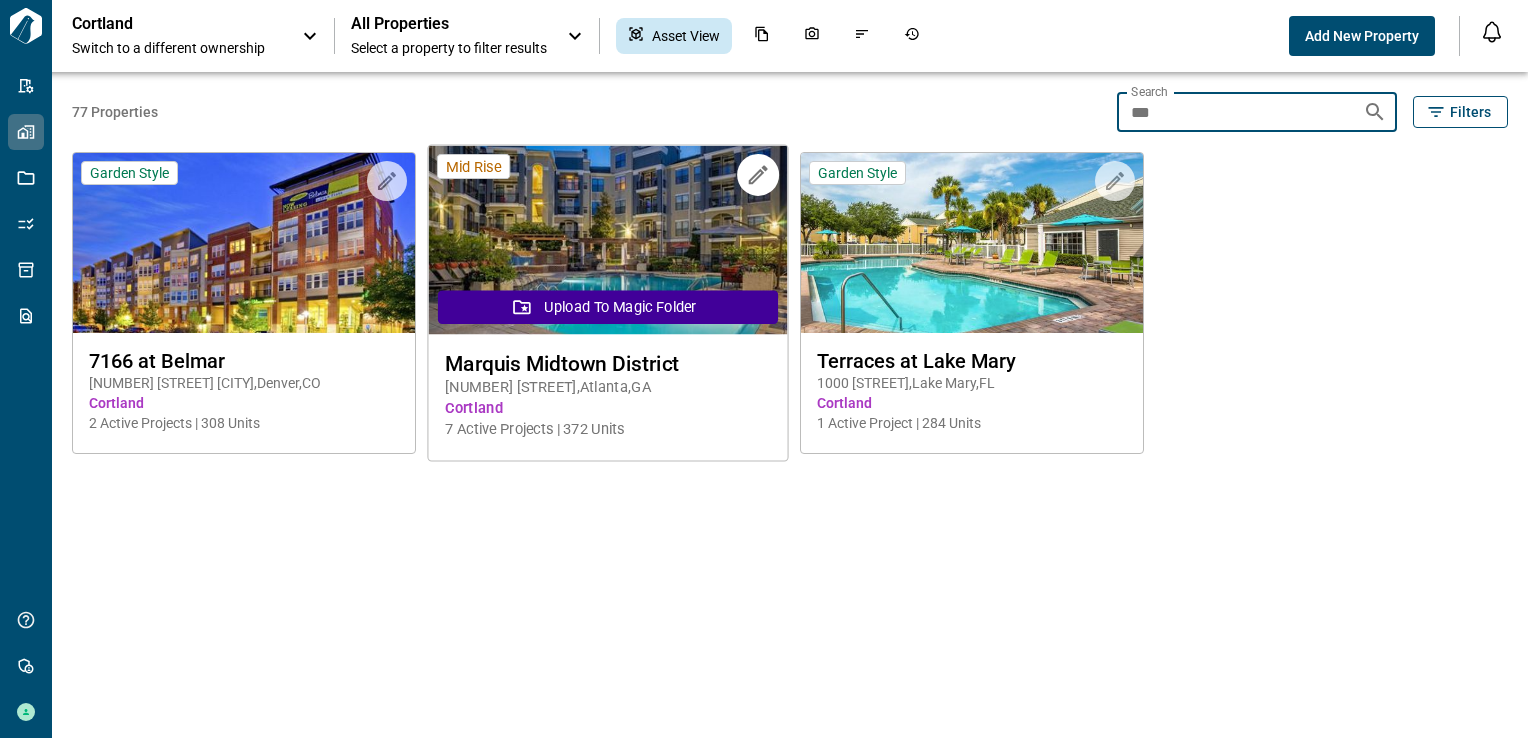 type on "***" 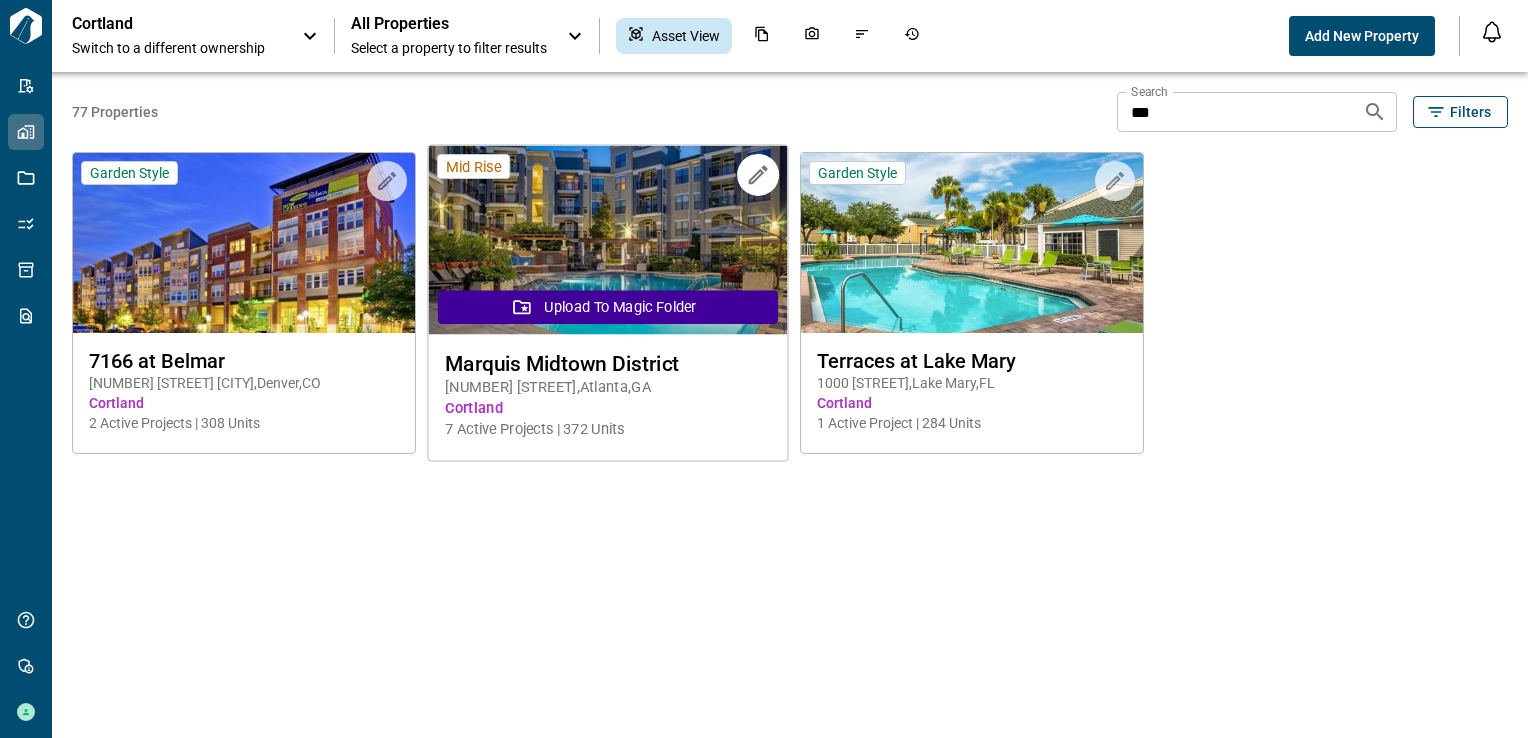 click at bounding box center (607, 240) 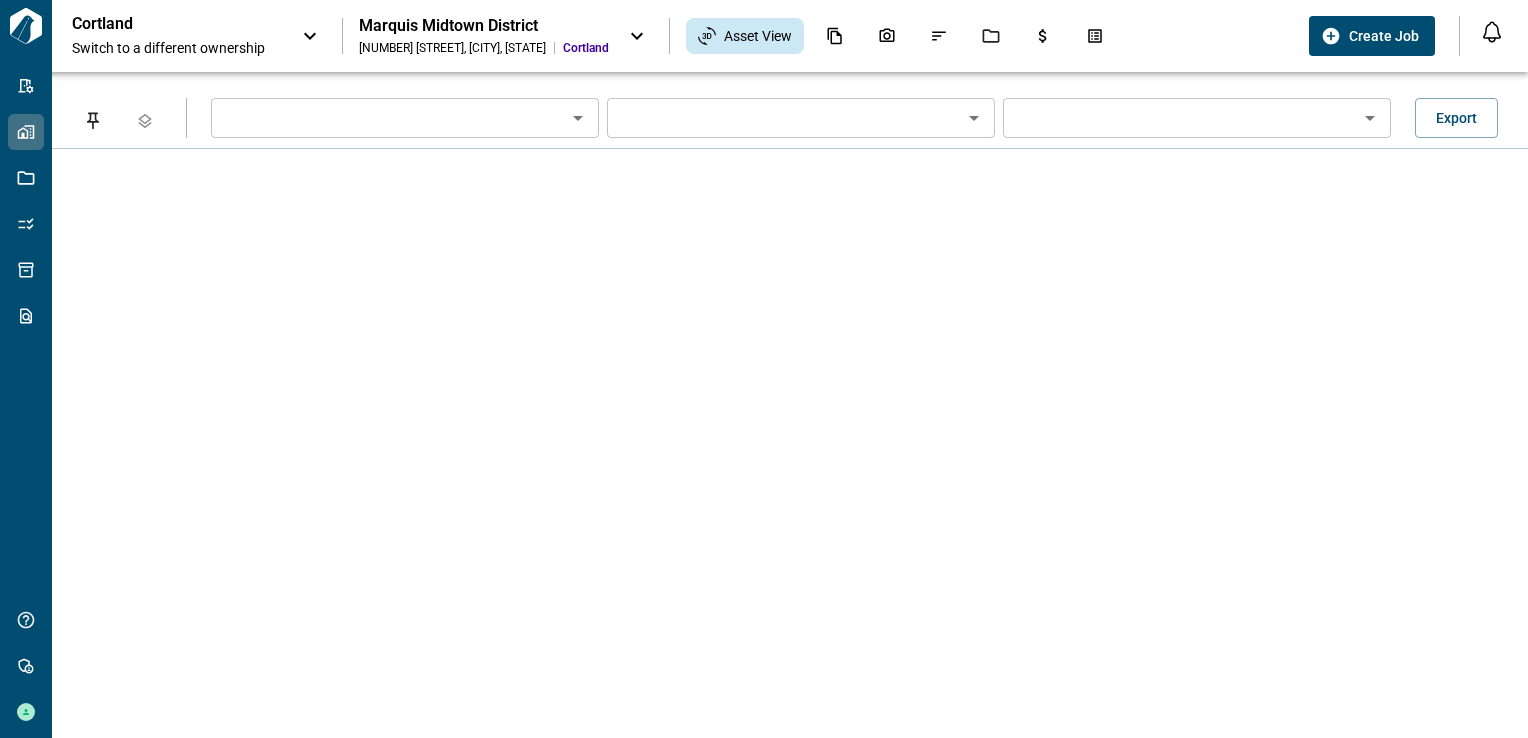 type on "********" 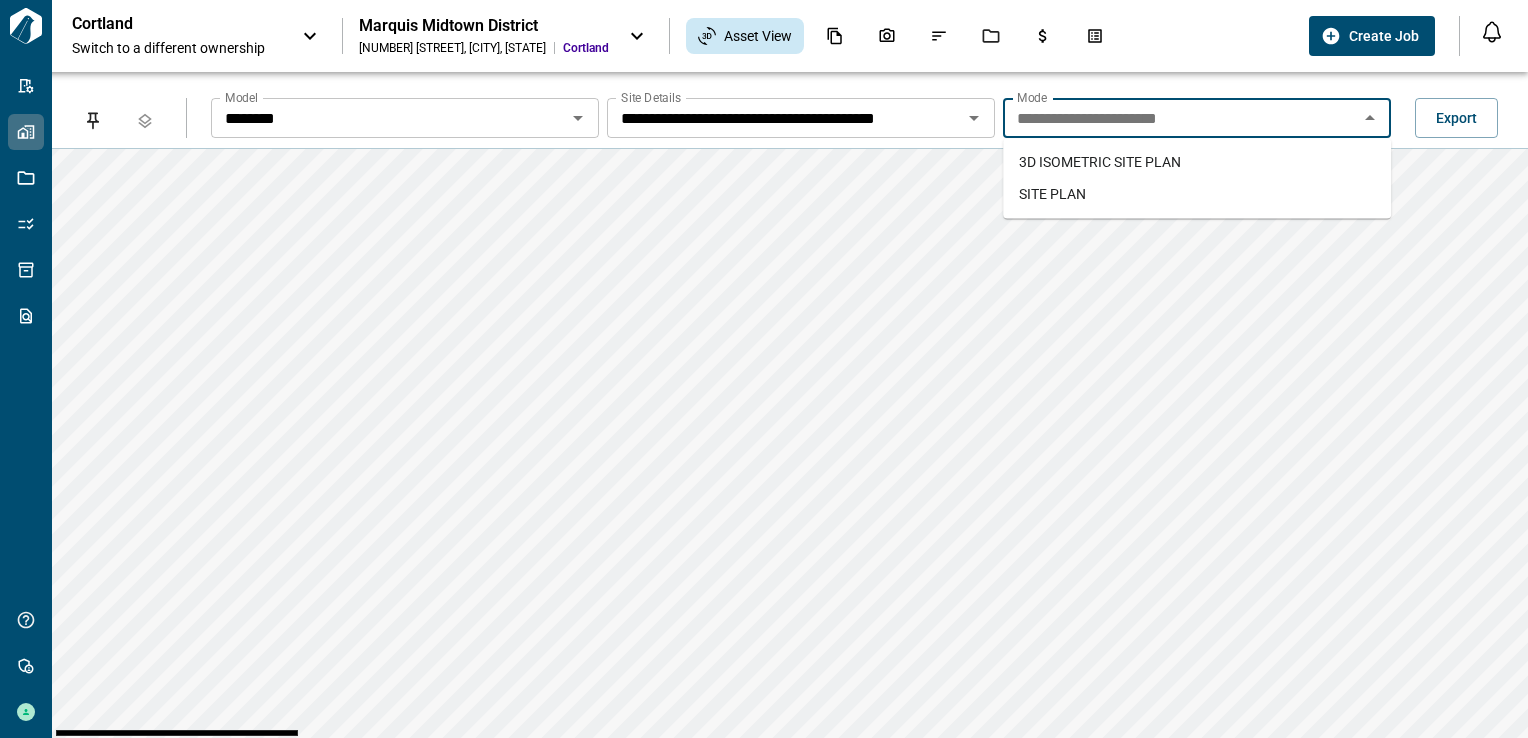 click on "**********" at bounding box center [1180, 118] 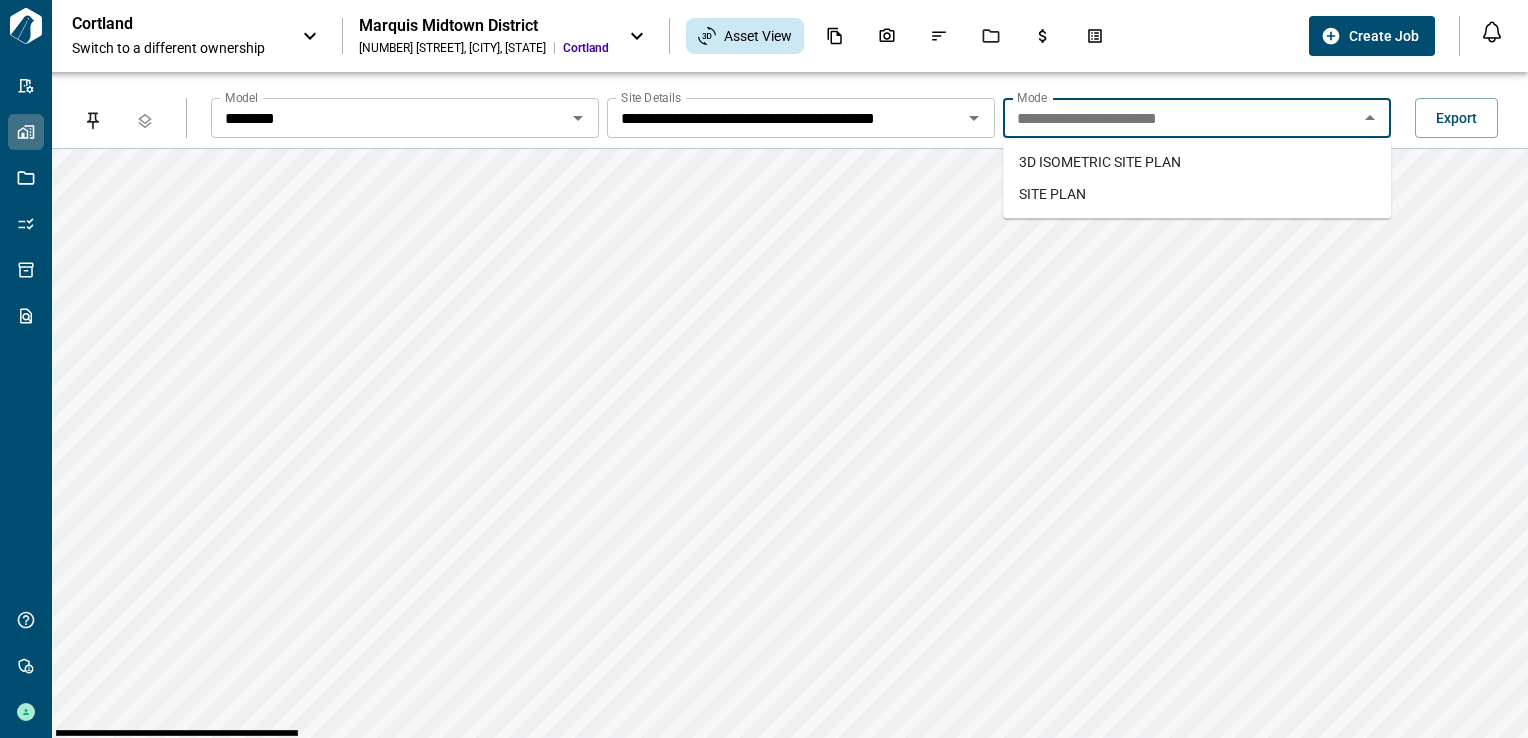 click on "**********" at bounding box center (1180, 118) 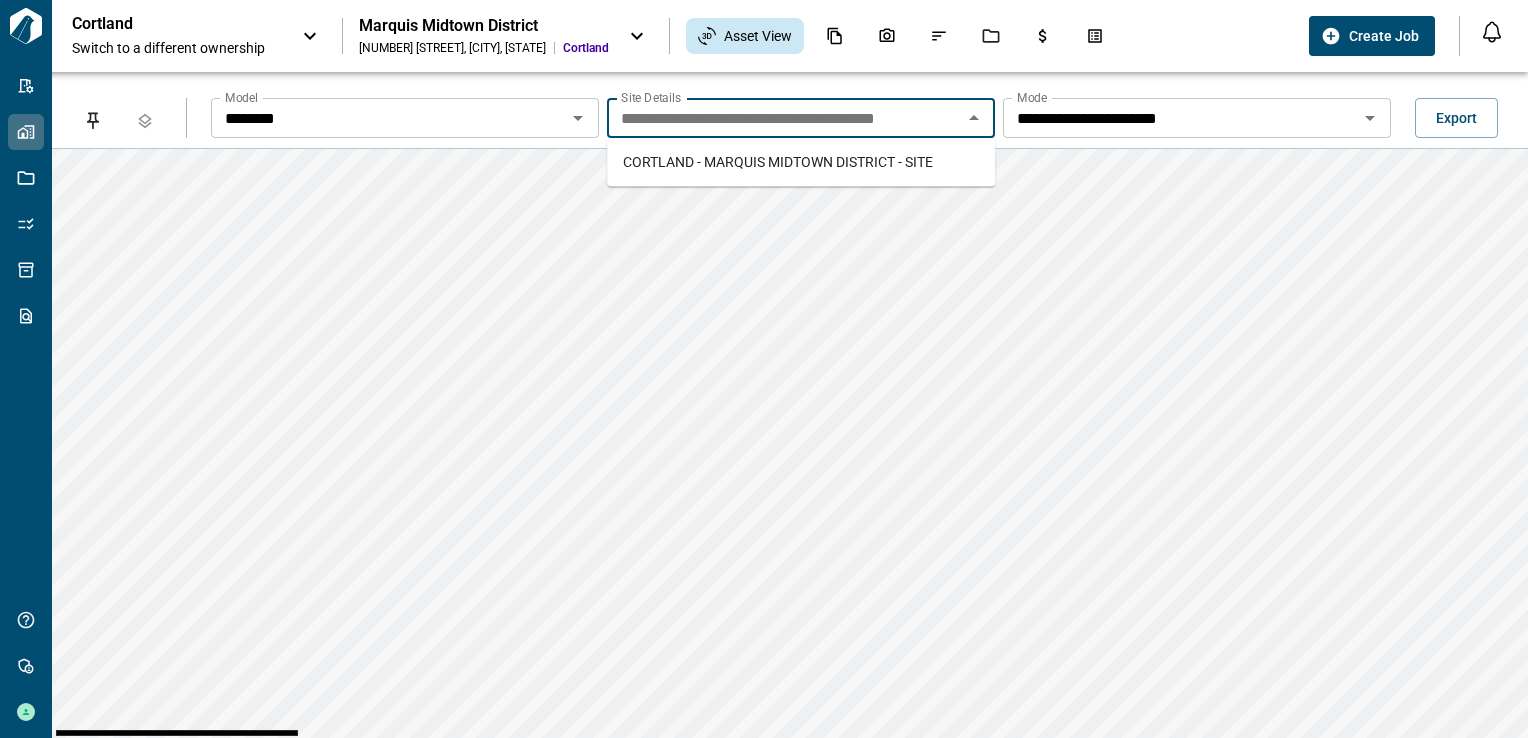 click on "**********" at bounding box center [784, 118] 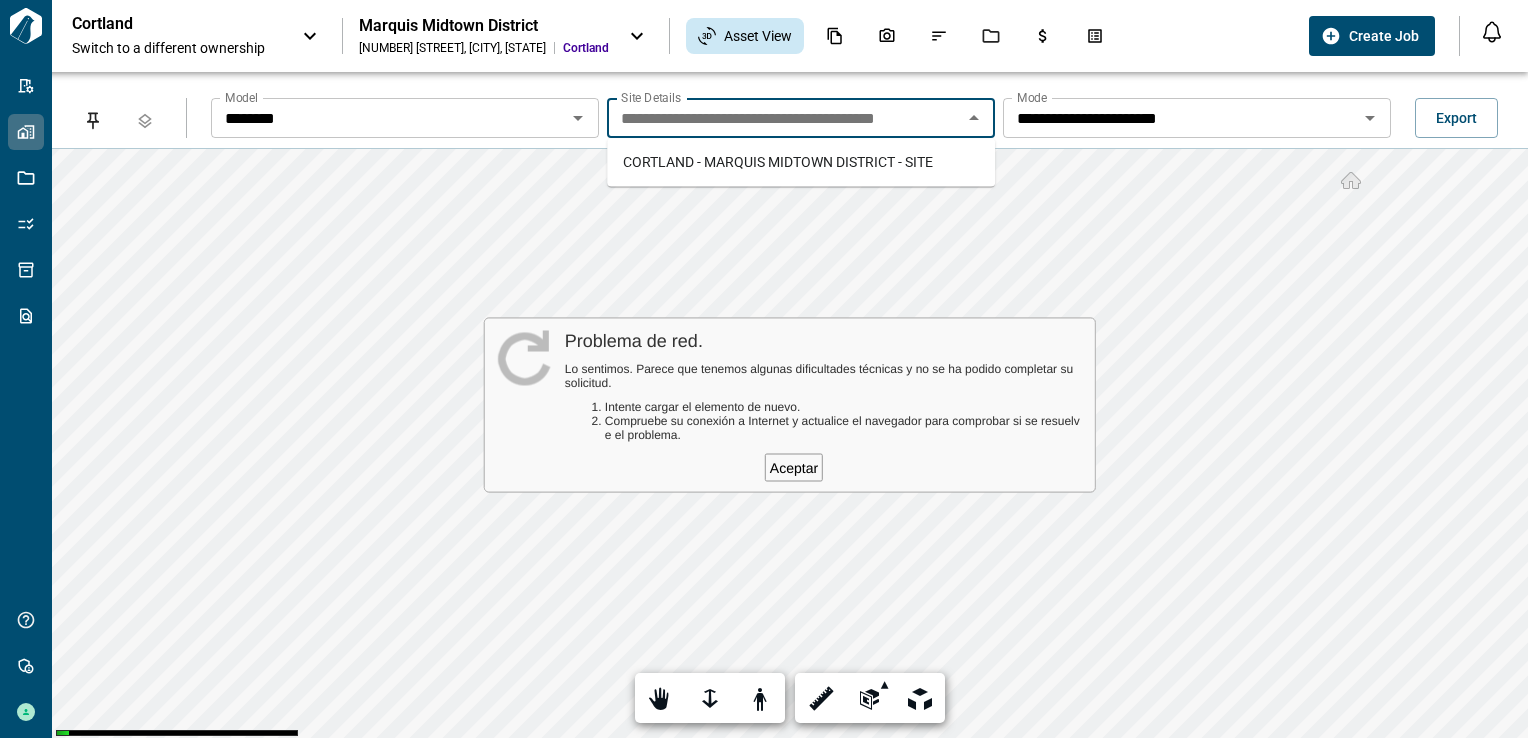 click on "********" at bounding box center (388, 118) 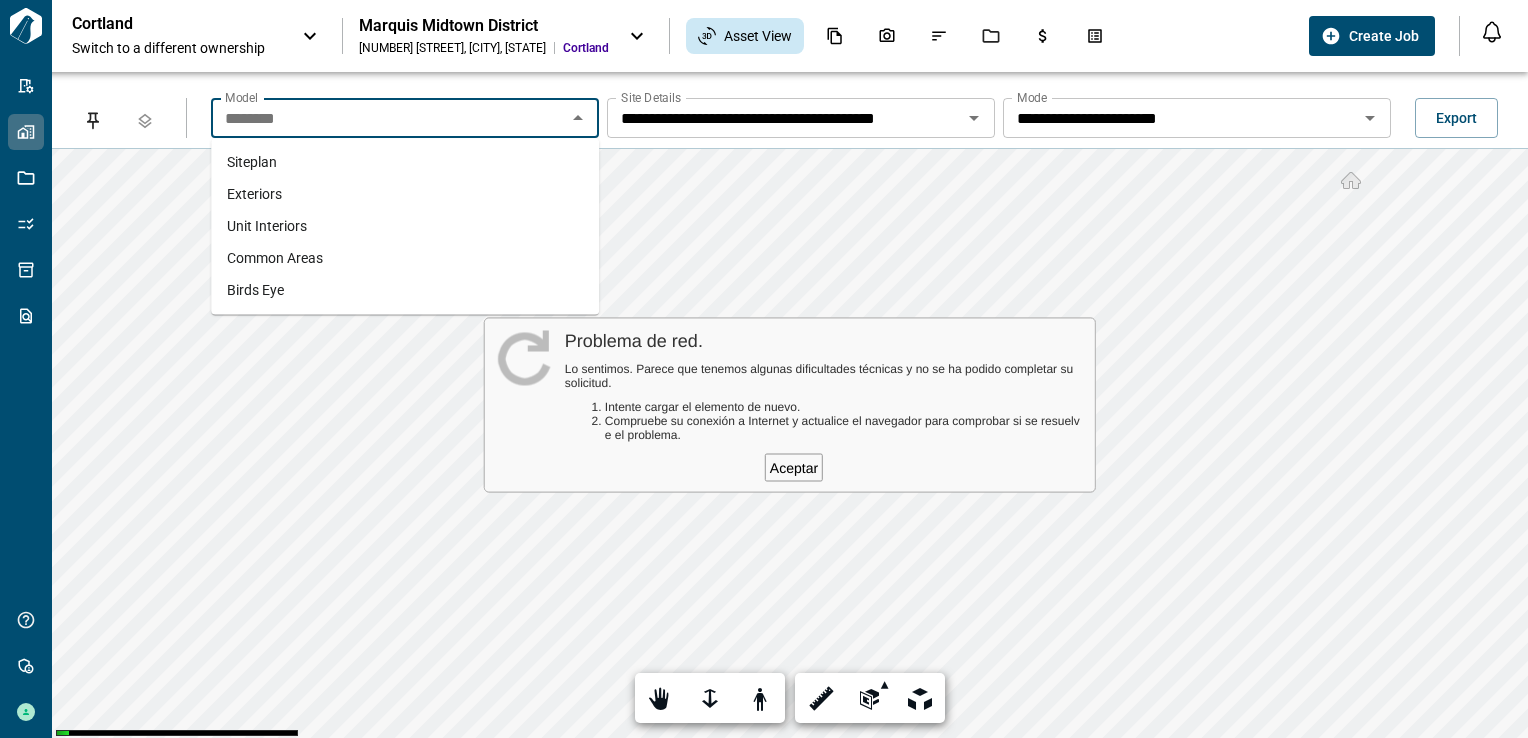 click on "Unit Interiors" at bounding box center (267, 226) 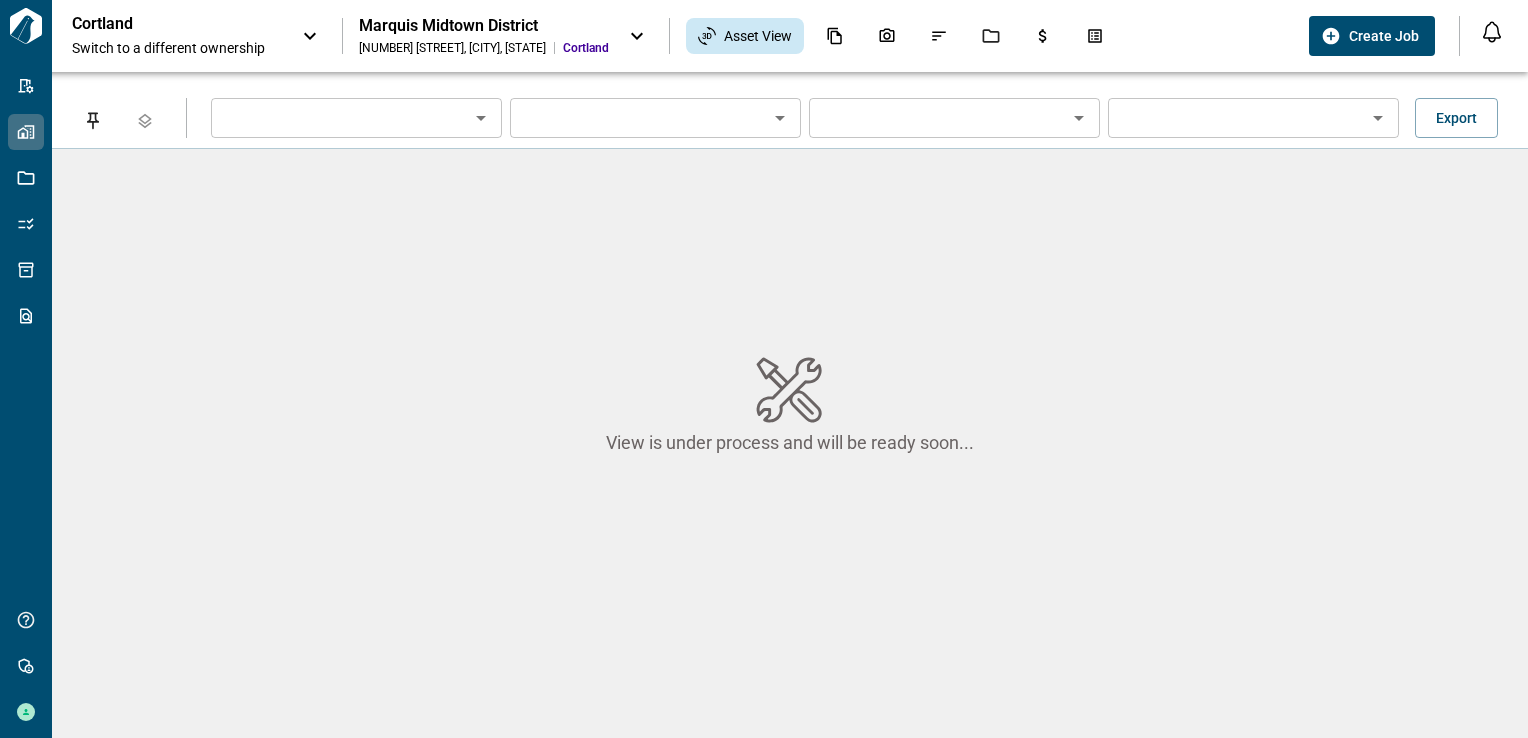 type on "**********" 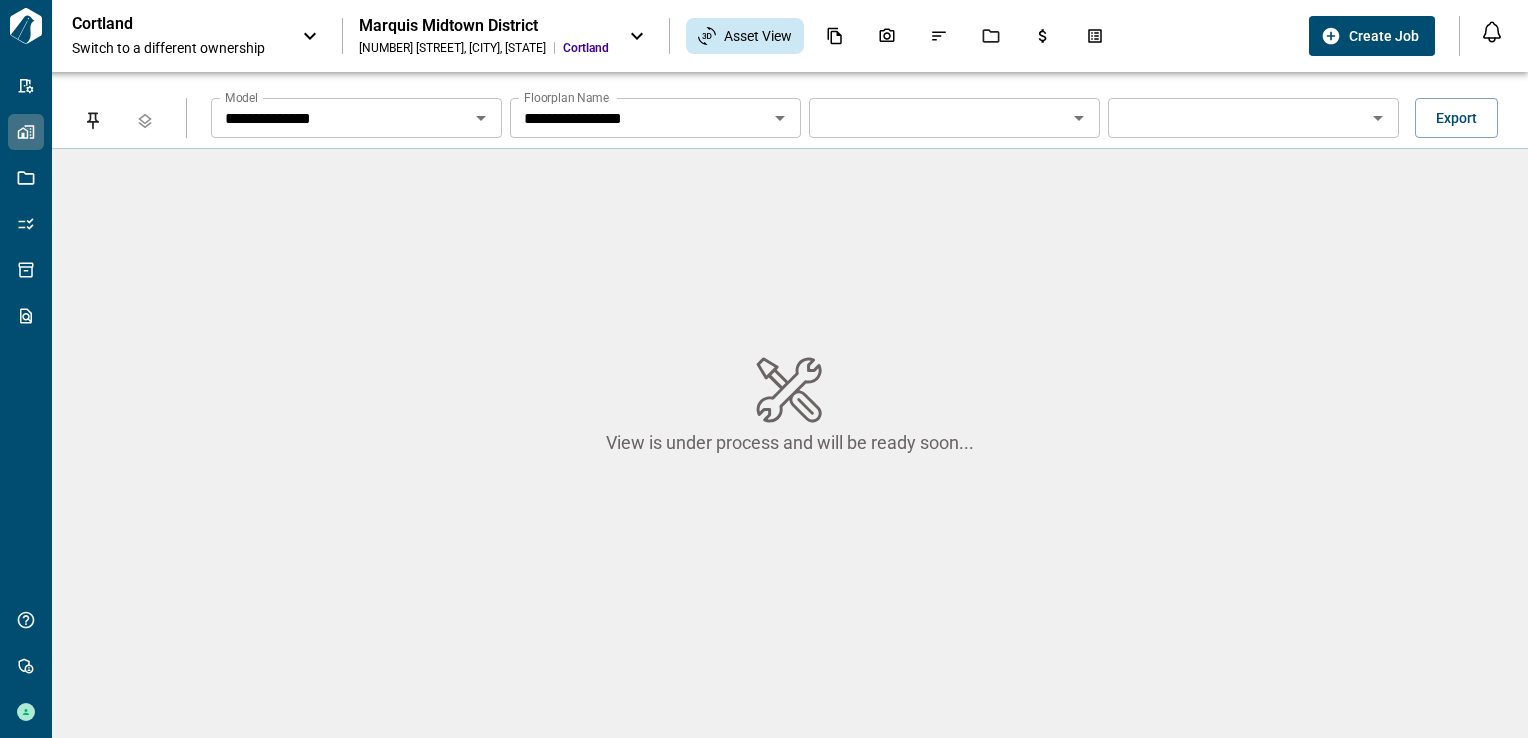 click on "**********" at bounding box center (340, 118) 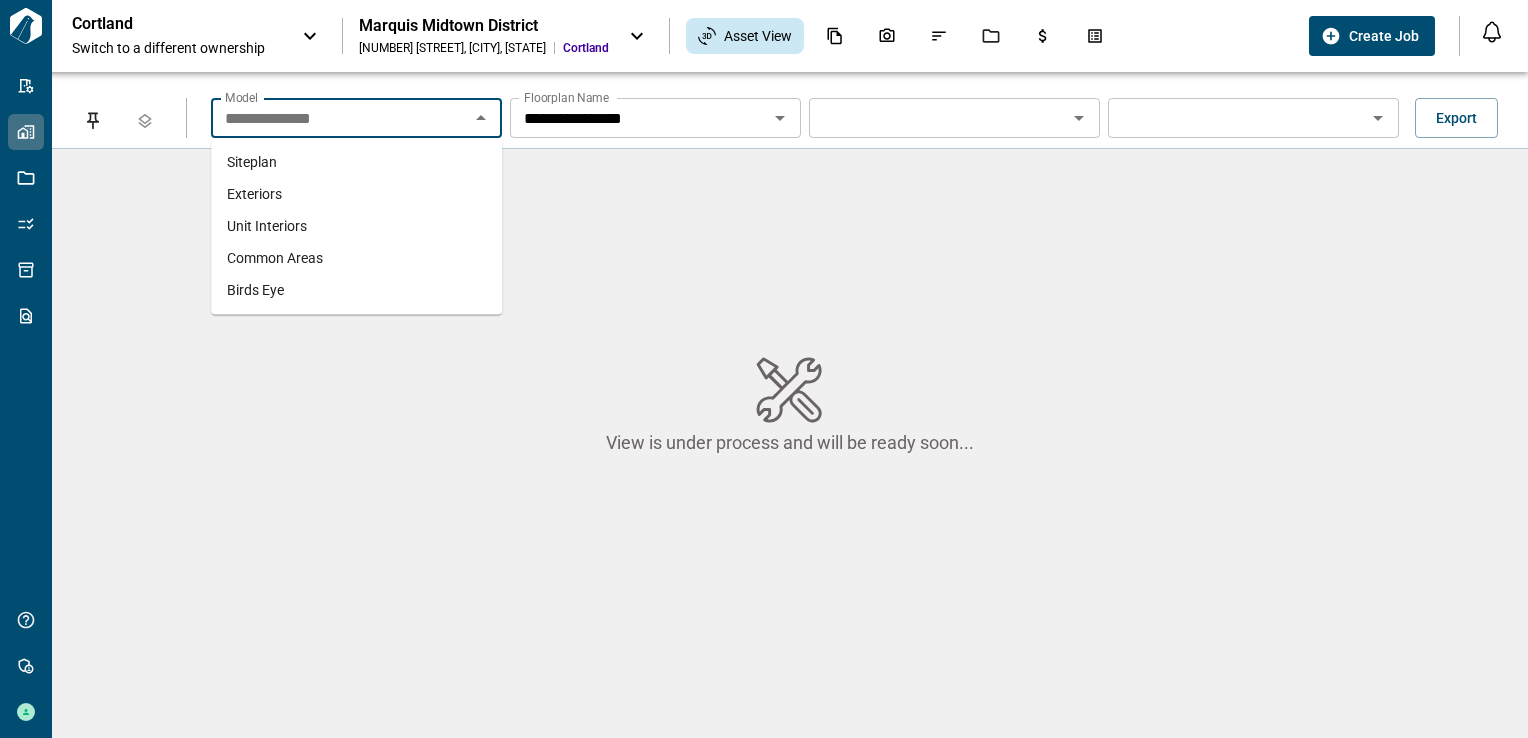 click on "Common Areas" at bounding box center [275, 258] 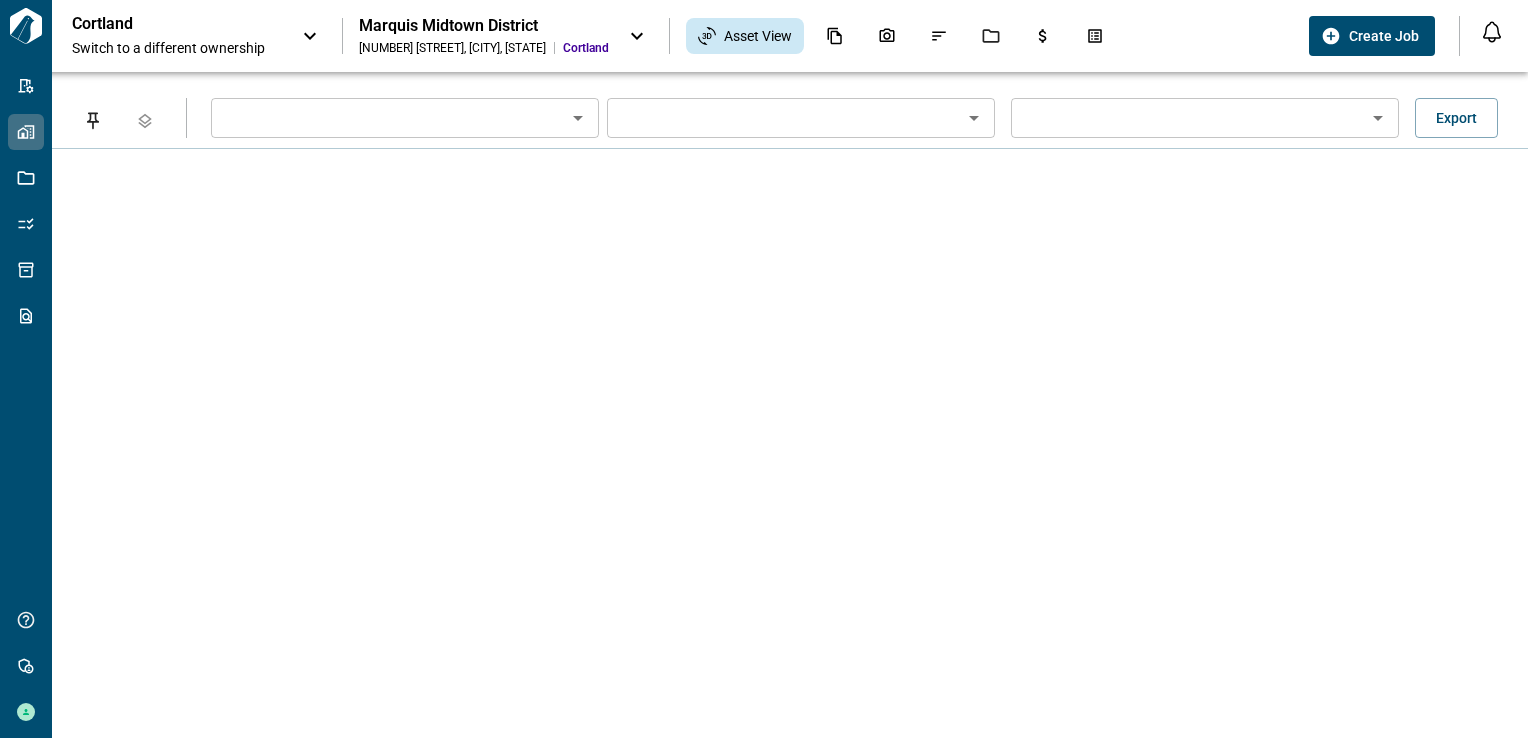 type on "**********" 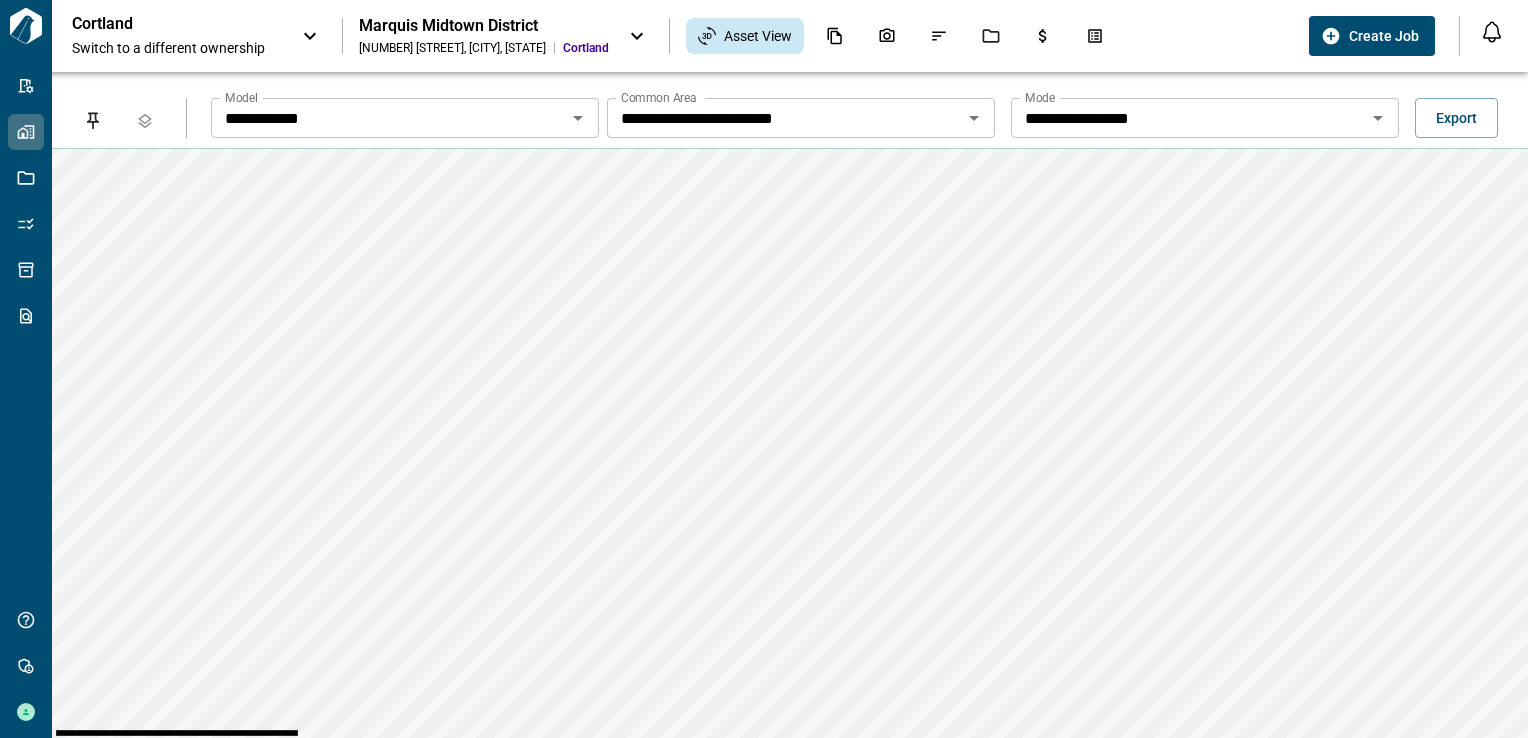 click on "**********" at bounding box center [388, 118] 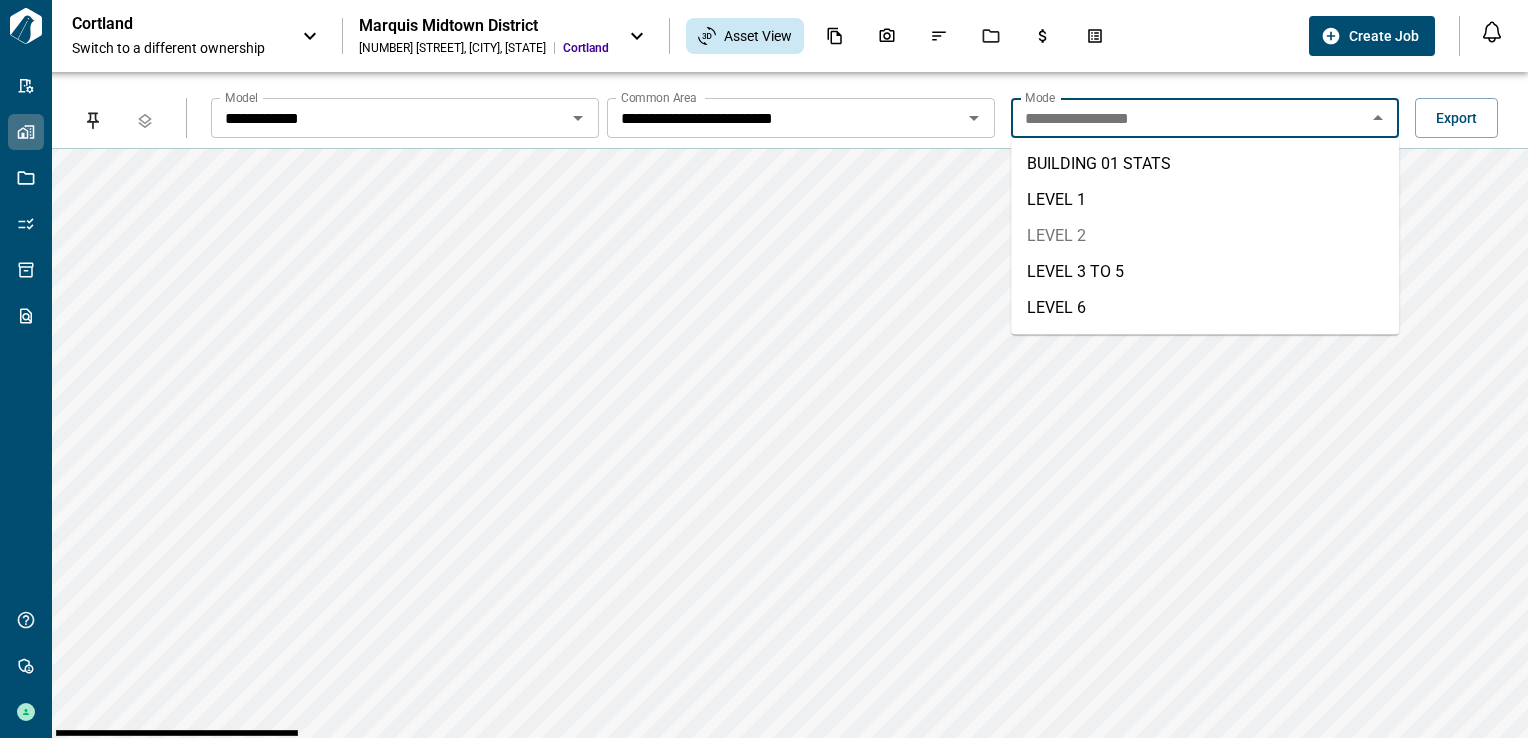 click on "LEVEL 2" at bounding box center (1205, 236) 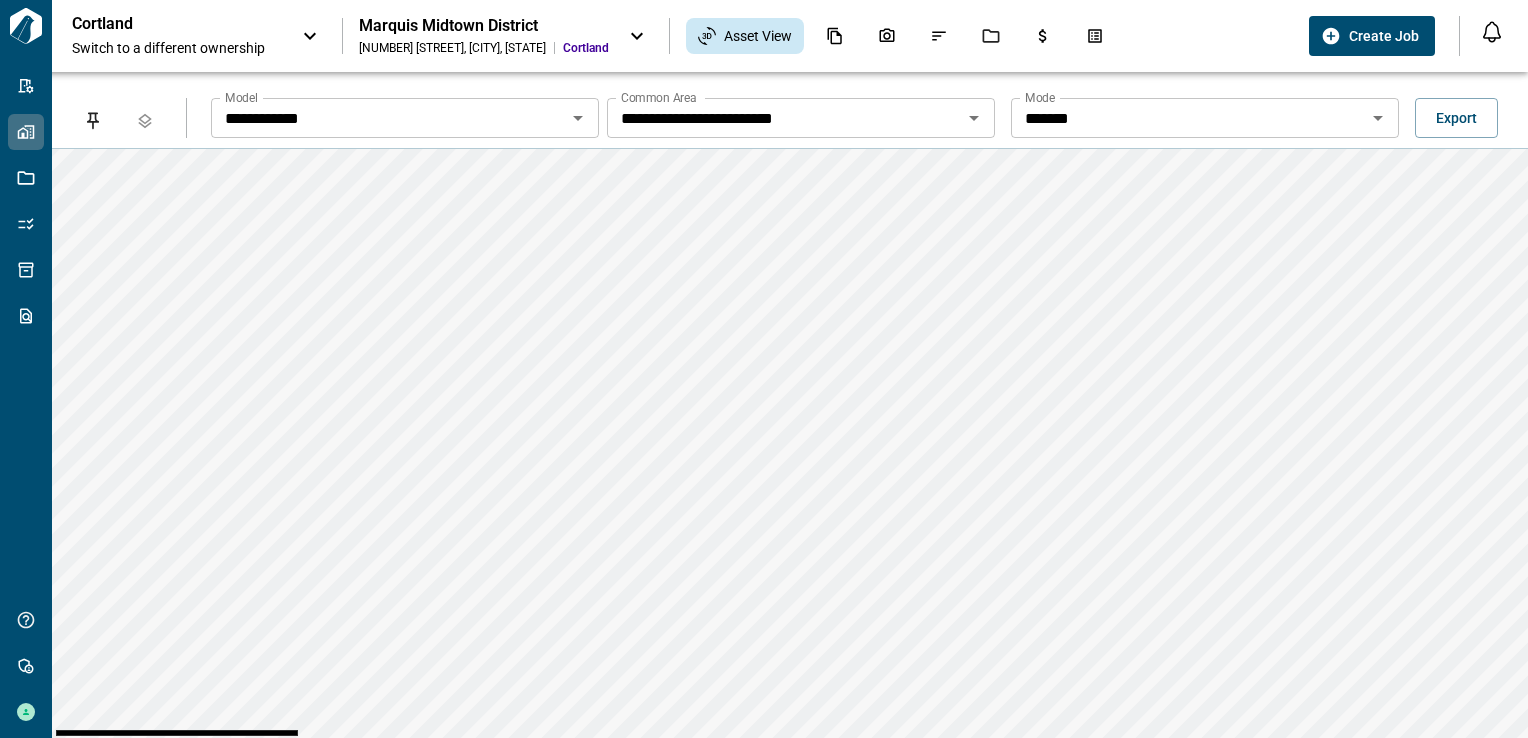 click on "*******" at bounding box center [388, 118] 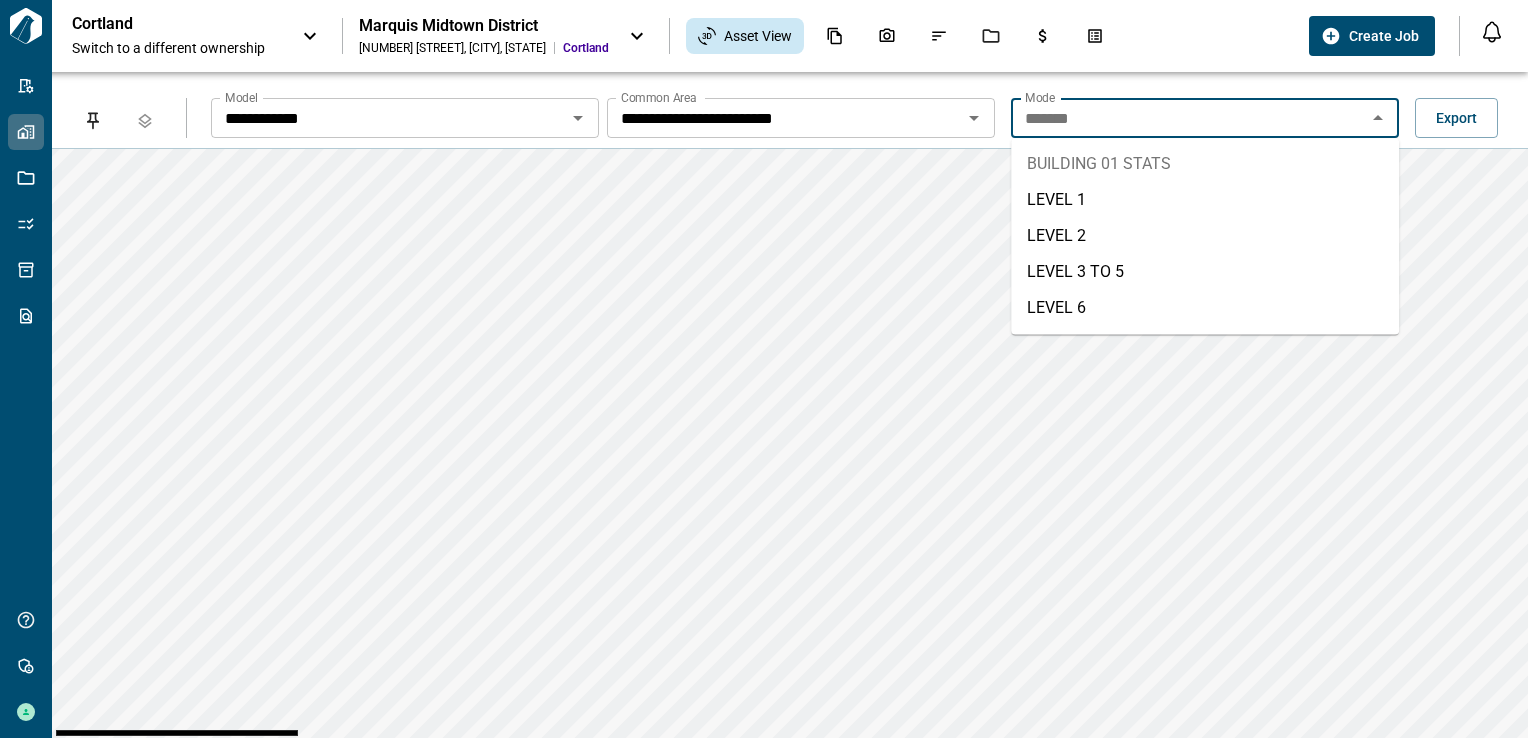 click on "LEVEL 1" at bounding box center (1205, 200) 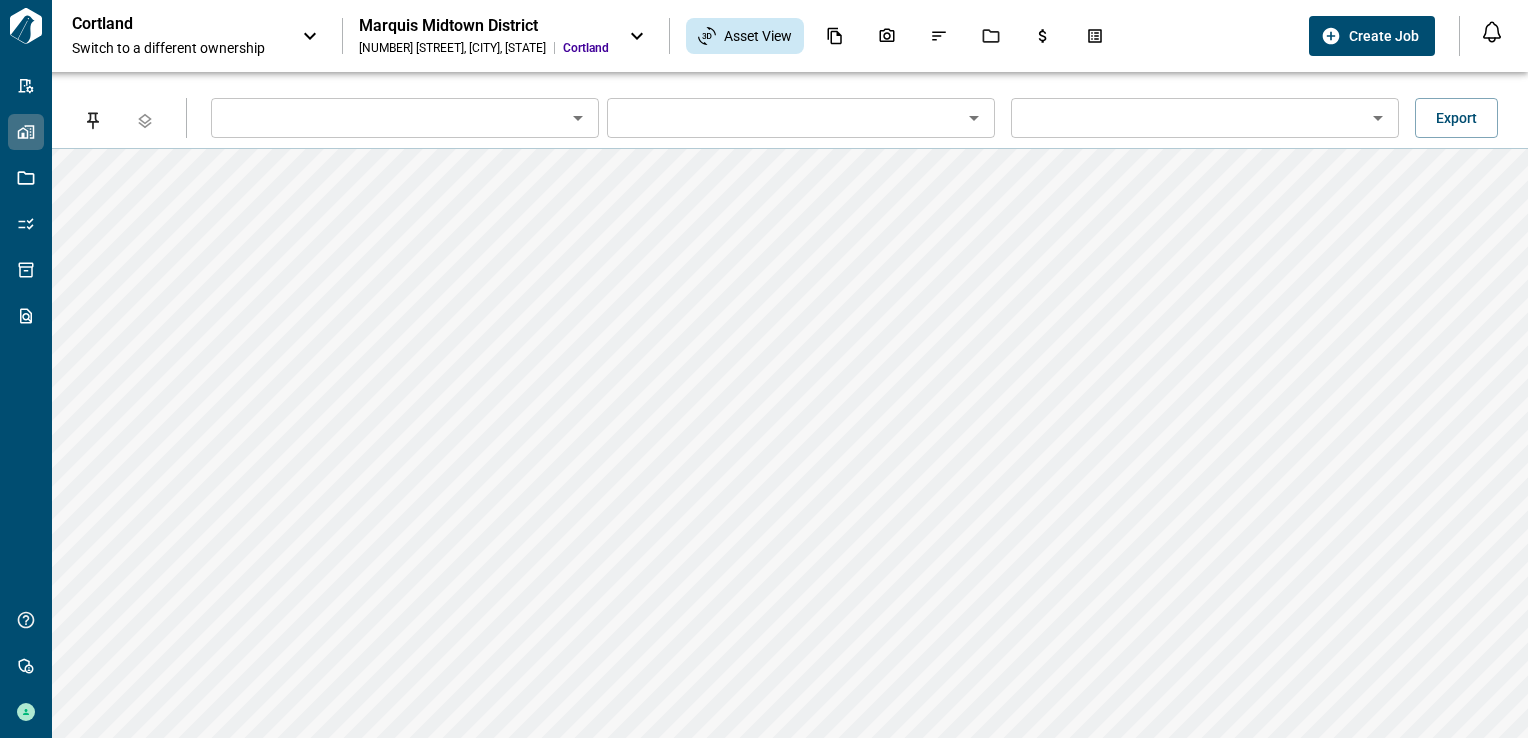 type on "**********" 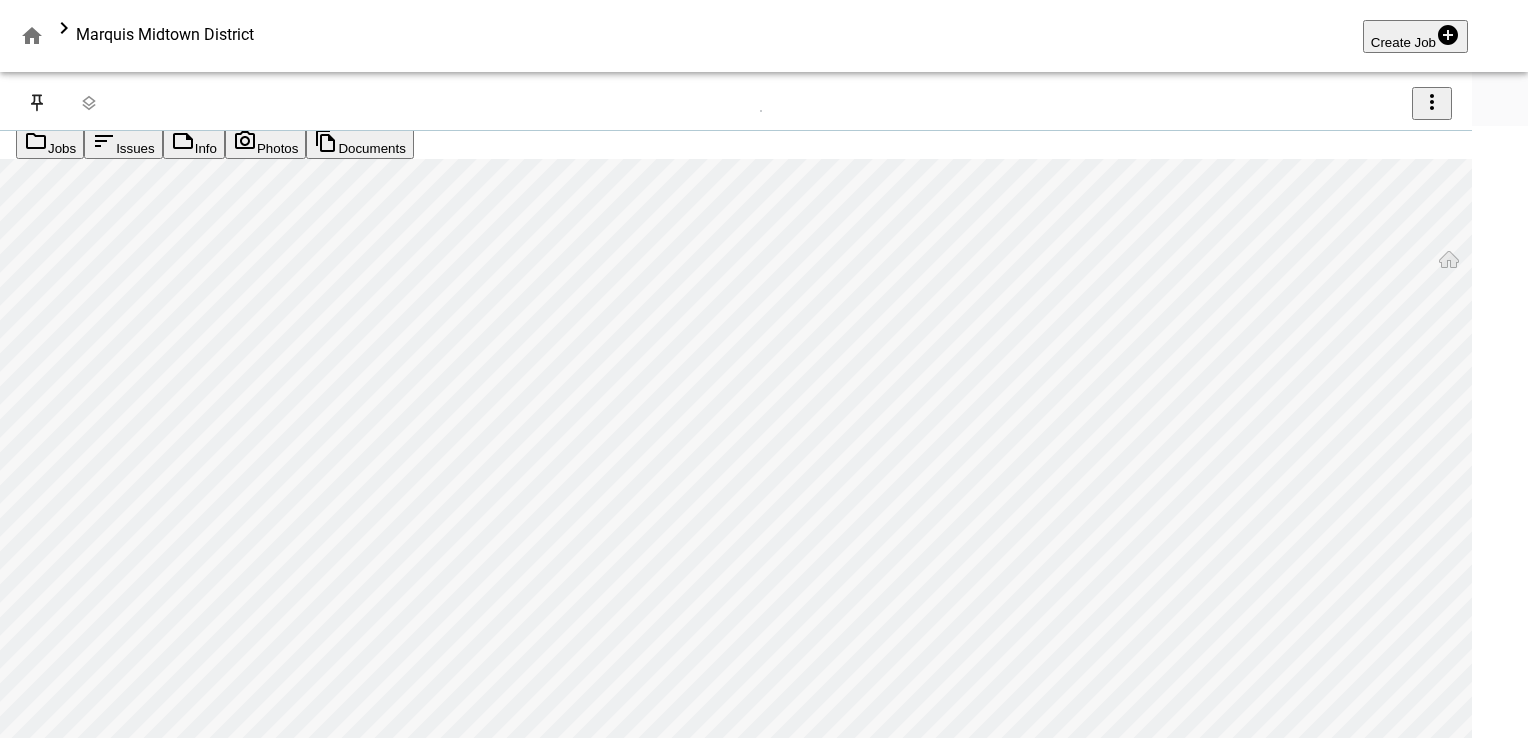 type on "**********" 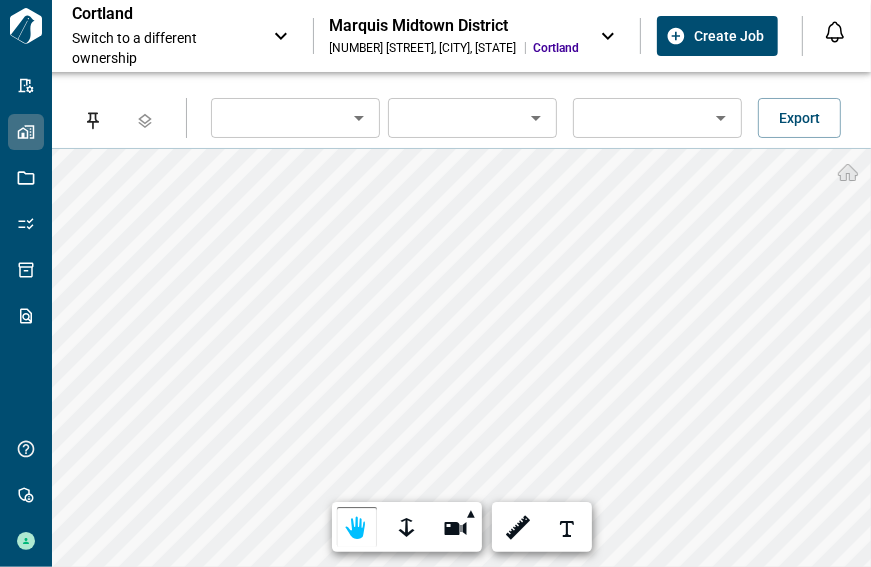 type on "**********" 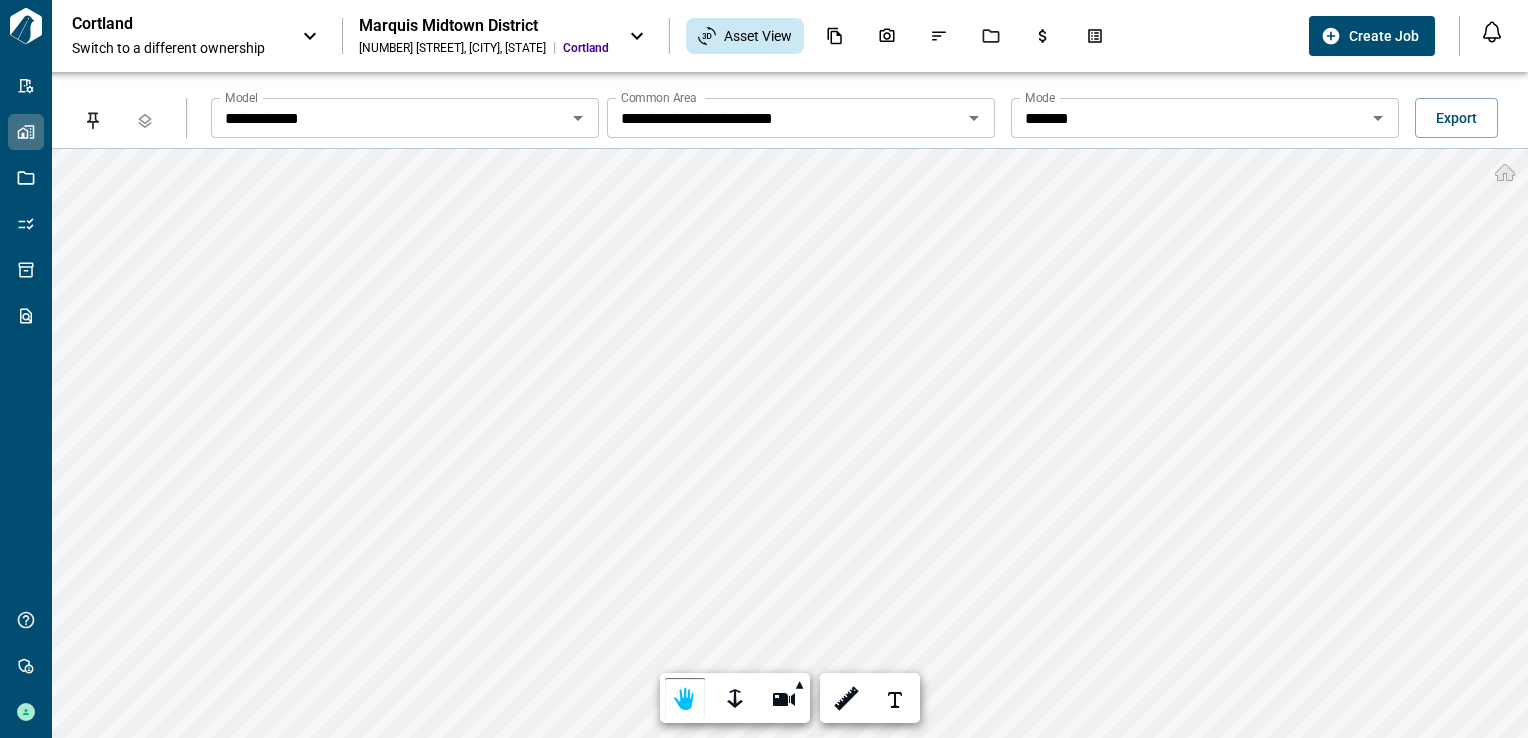 click on "[NUMBER] [STREET], [CITY], [STATE]" at bounding box center [452, 48] 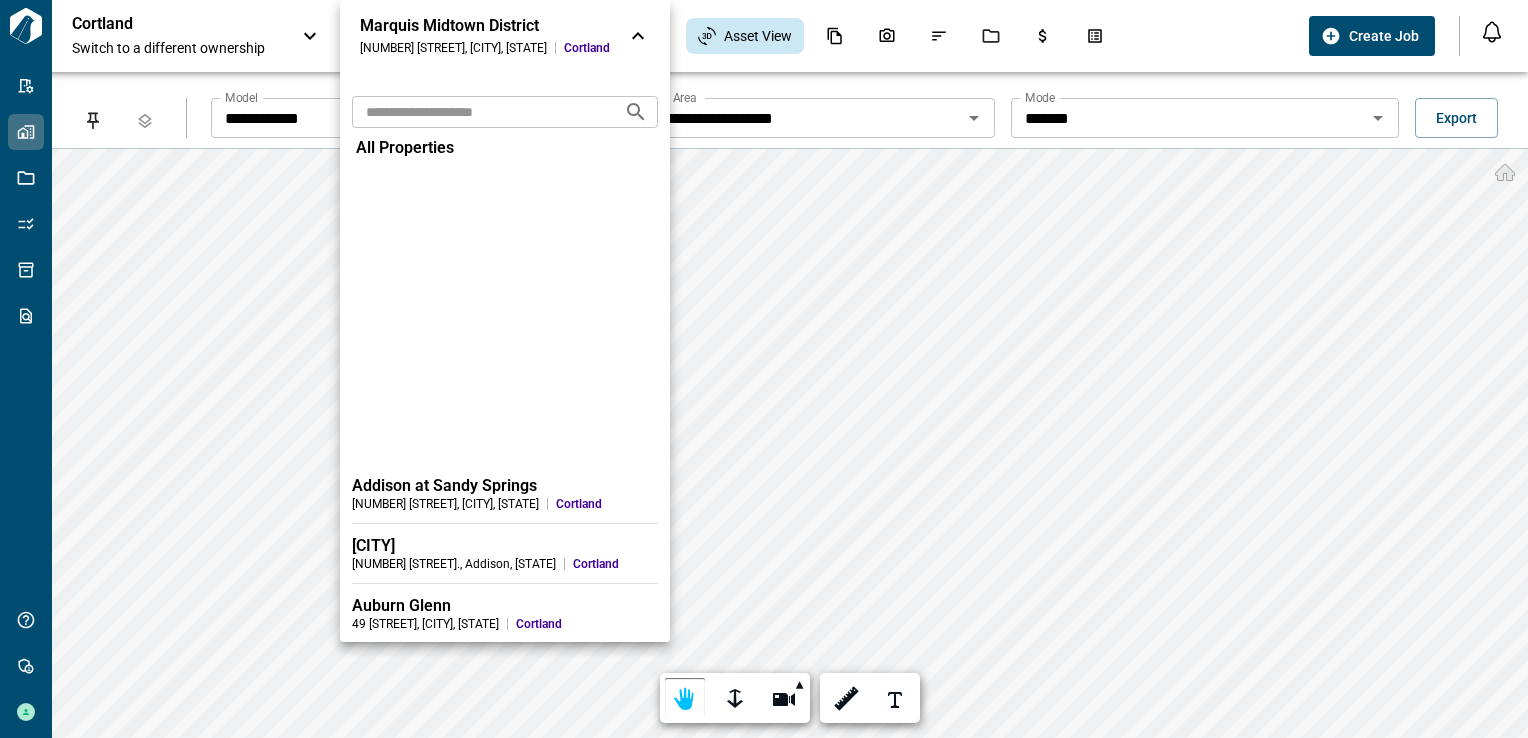 scroll, scrollTop: 400, scrollLeft: 0, axis: vertical 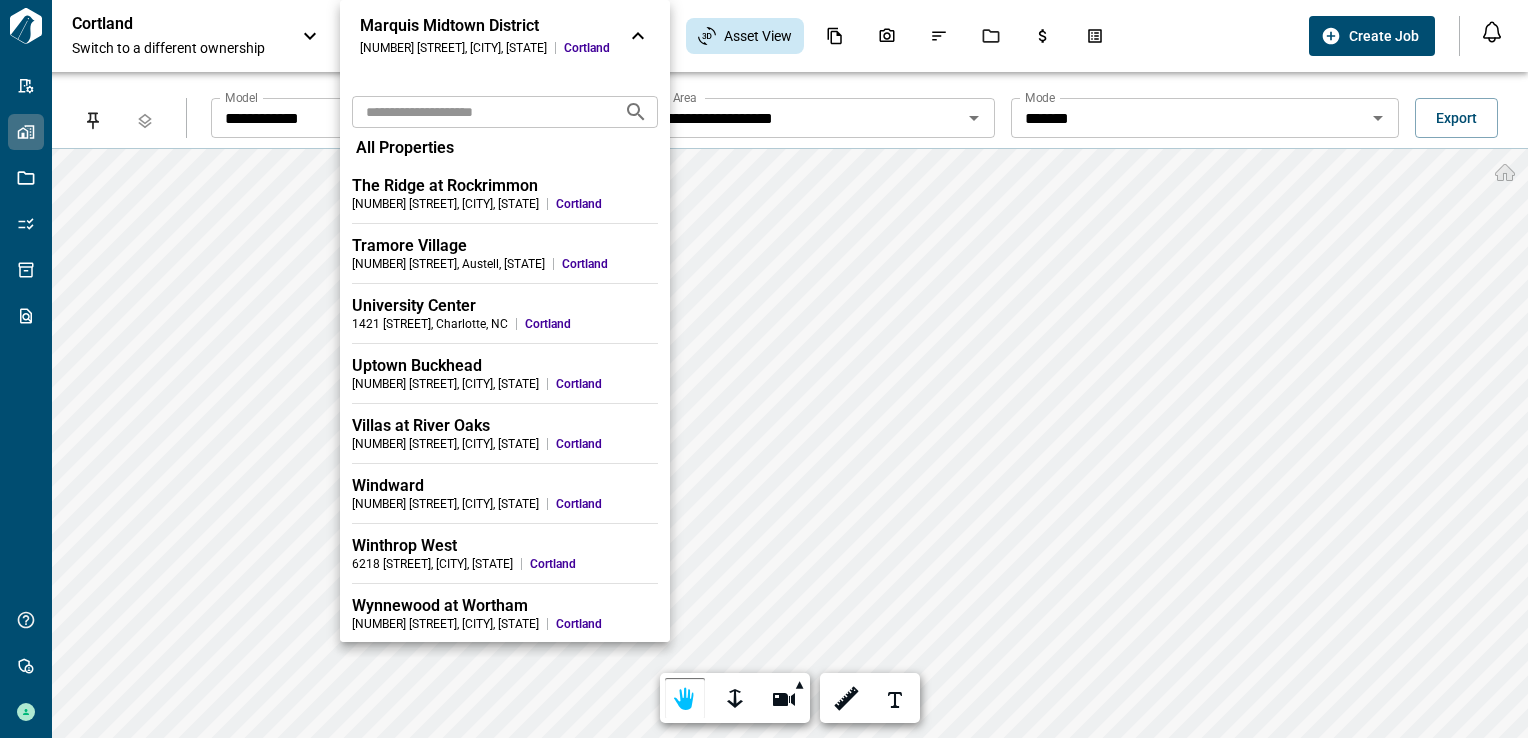 click on "[NUMBER] [STREET] , [CITY] , [STATE]" at bounding box center [445, 624] 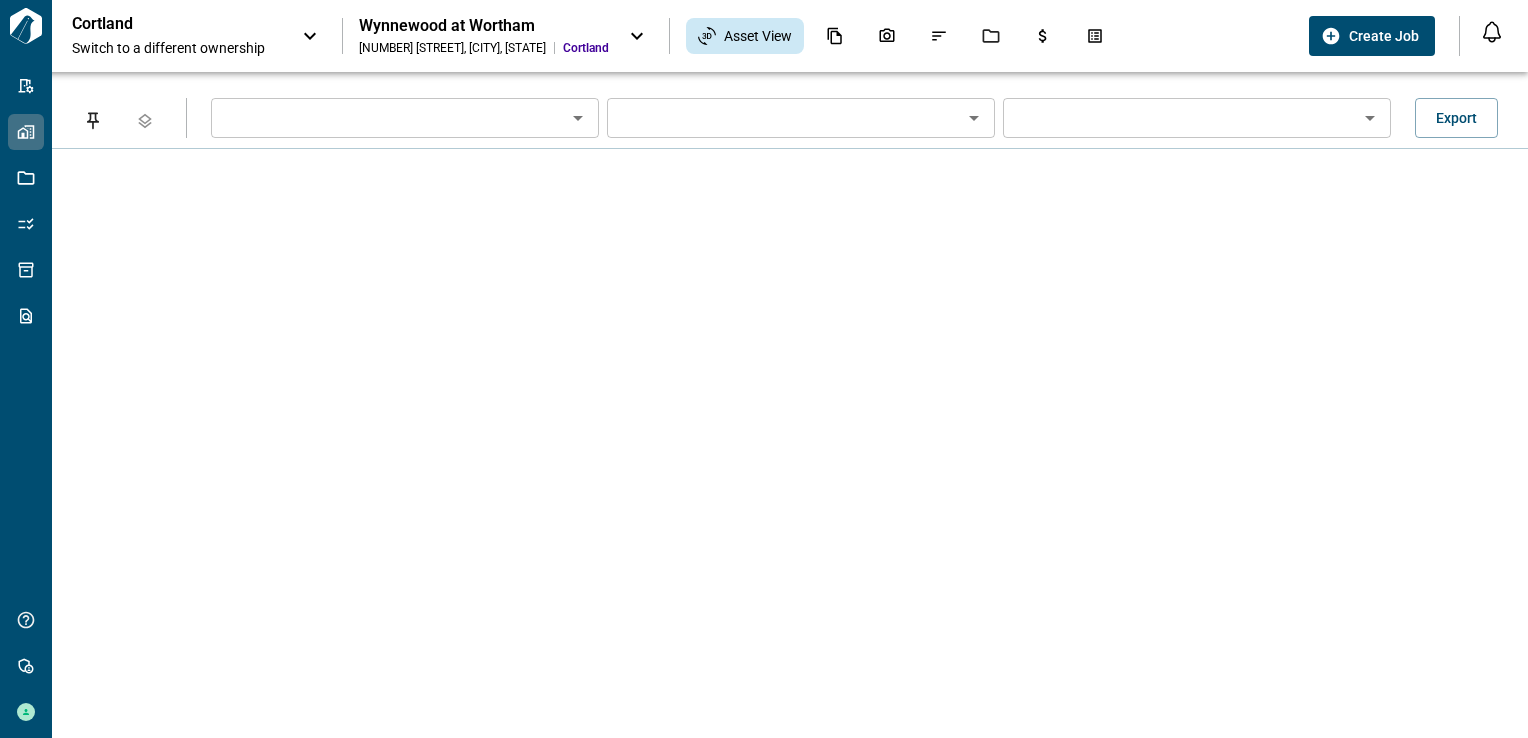 type on "********" 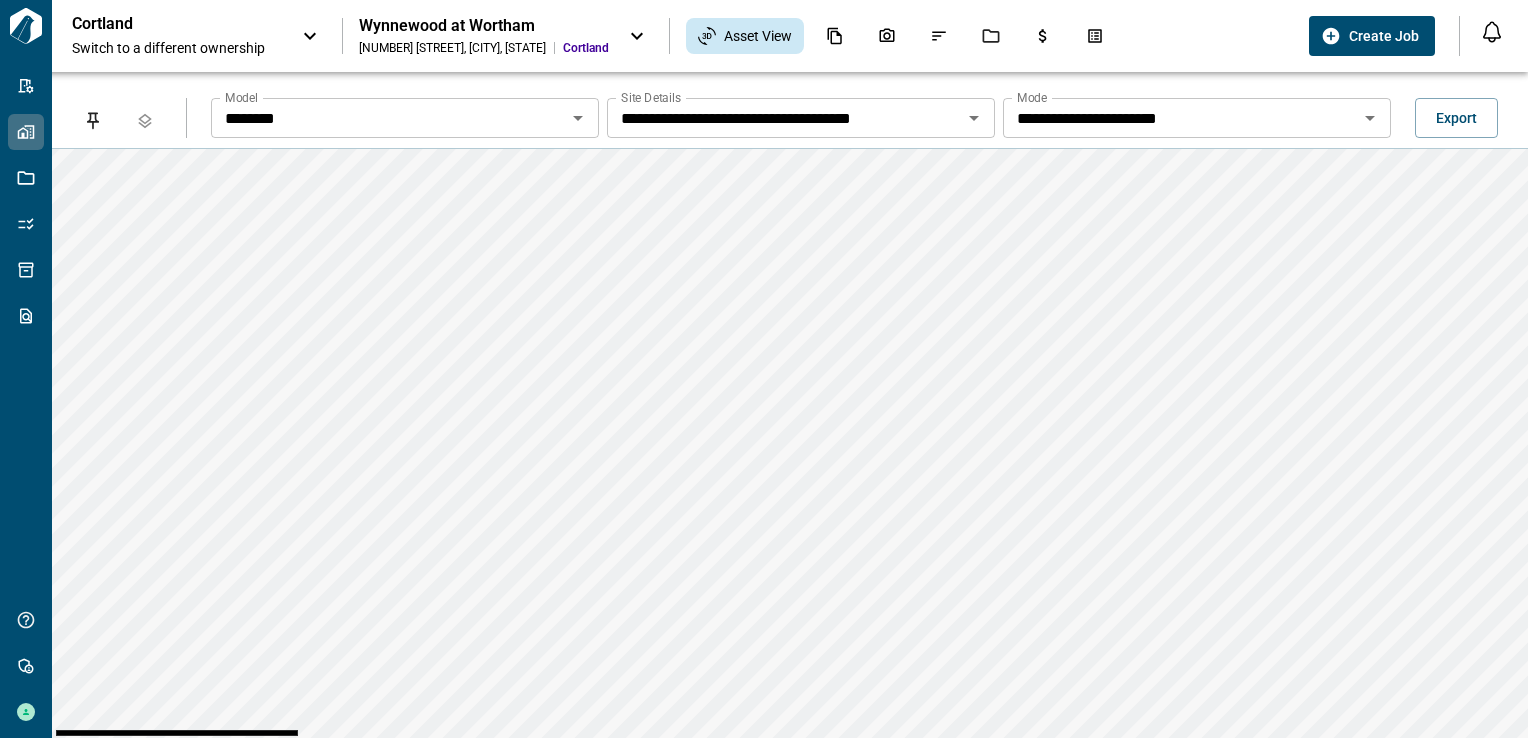 click on "**********" at bounding box center (388, 118) 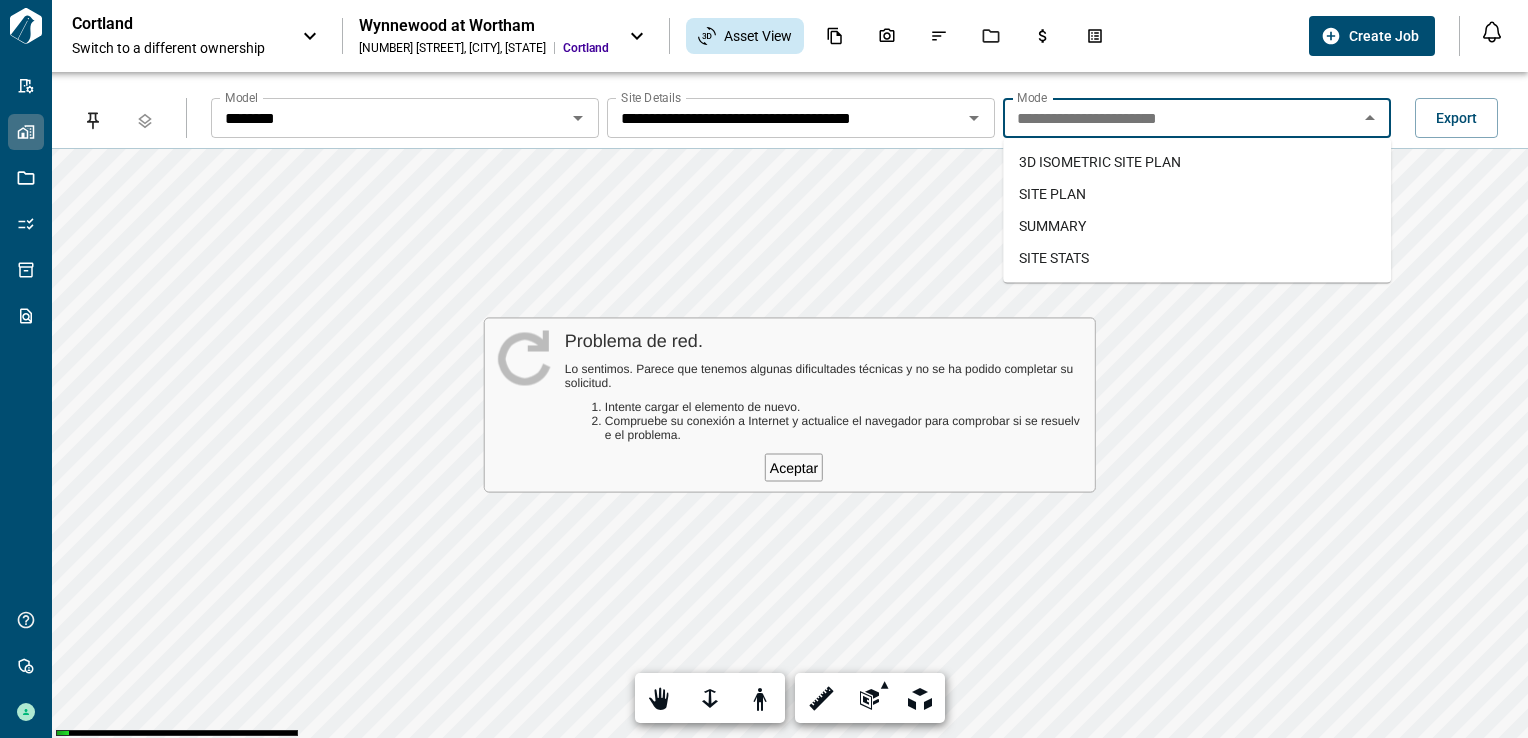 click on "**********" at bounding box center (388, 118) 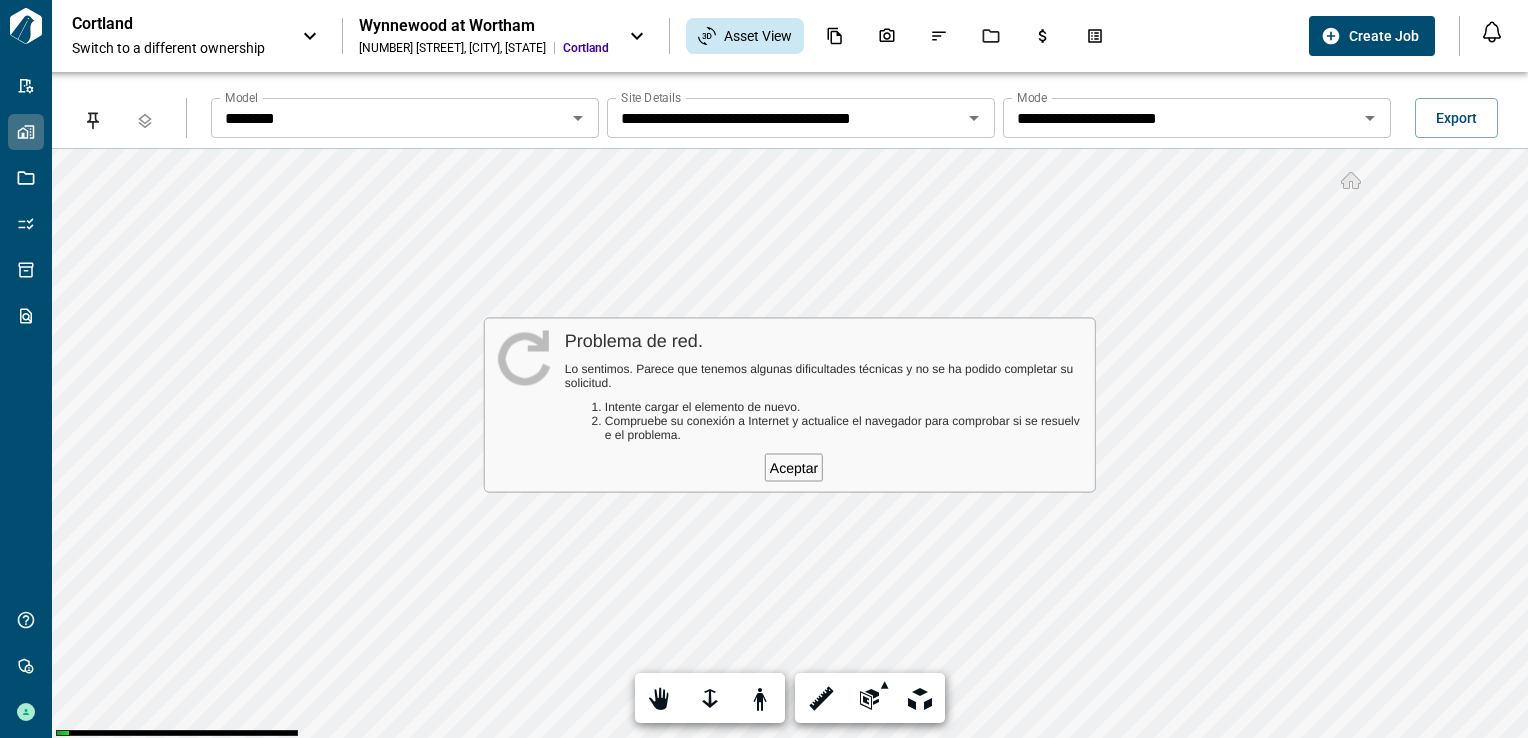 click on "**********" at bounding box center (859, 112) 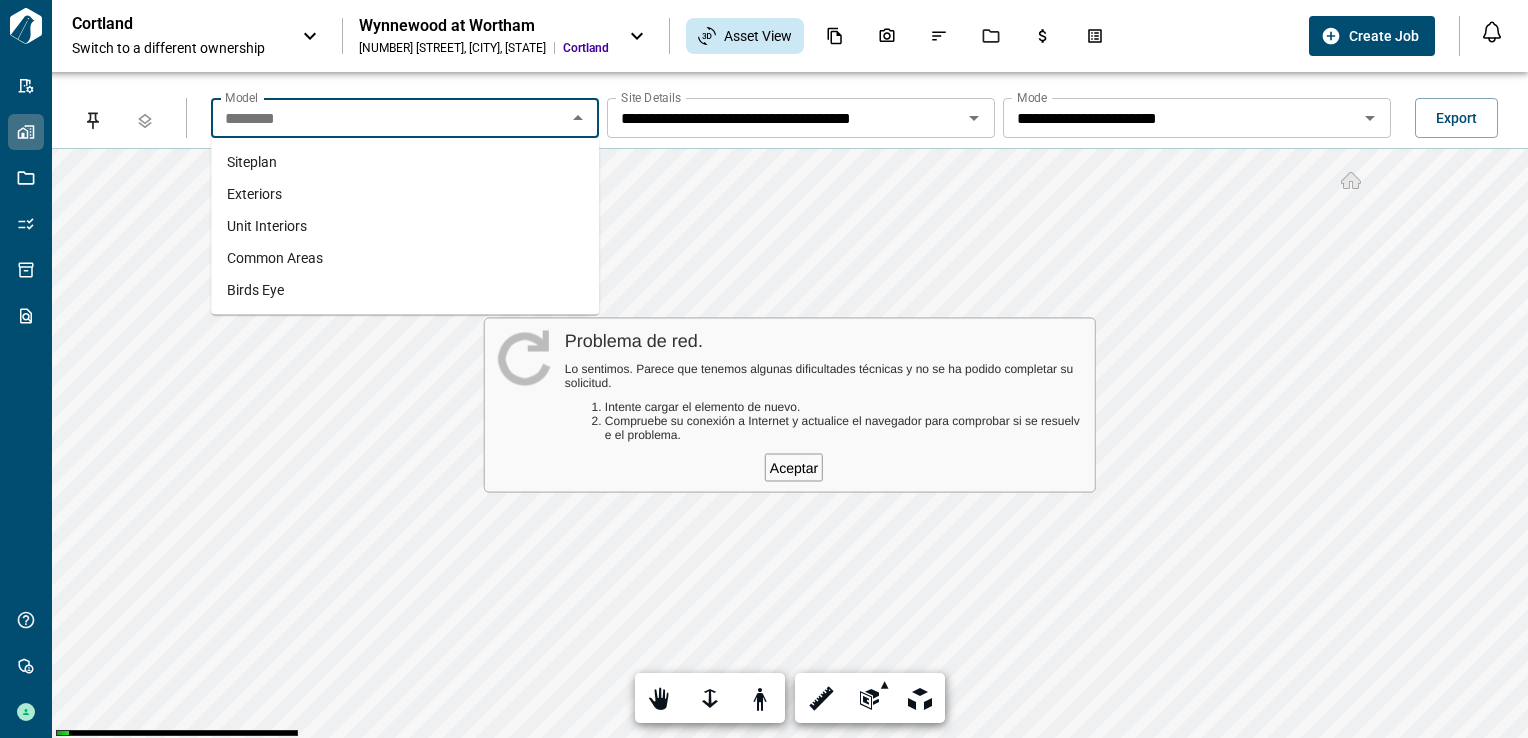 click on "Common Areas" at bounding box center (275, 258) 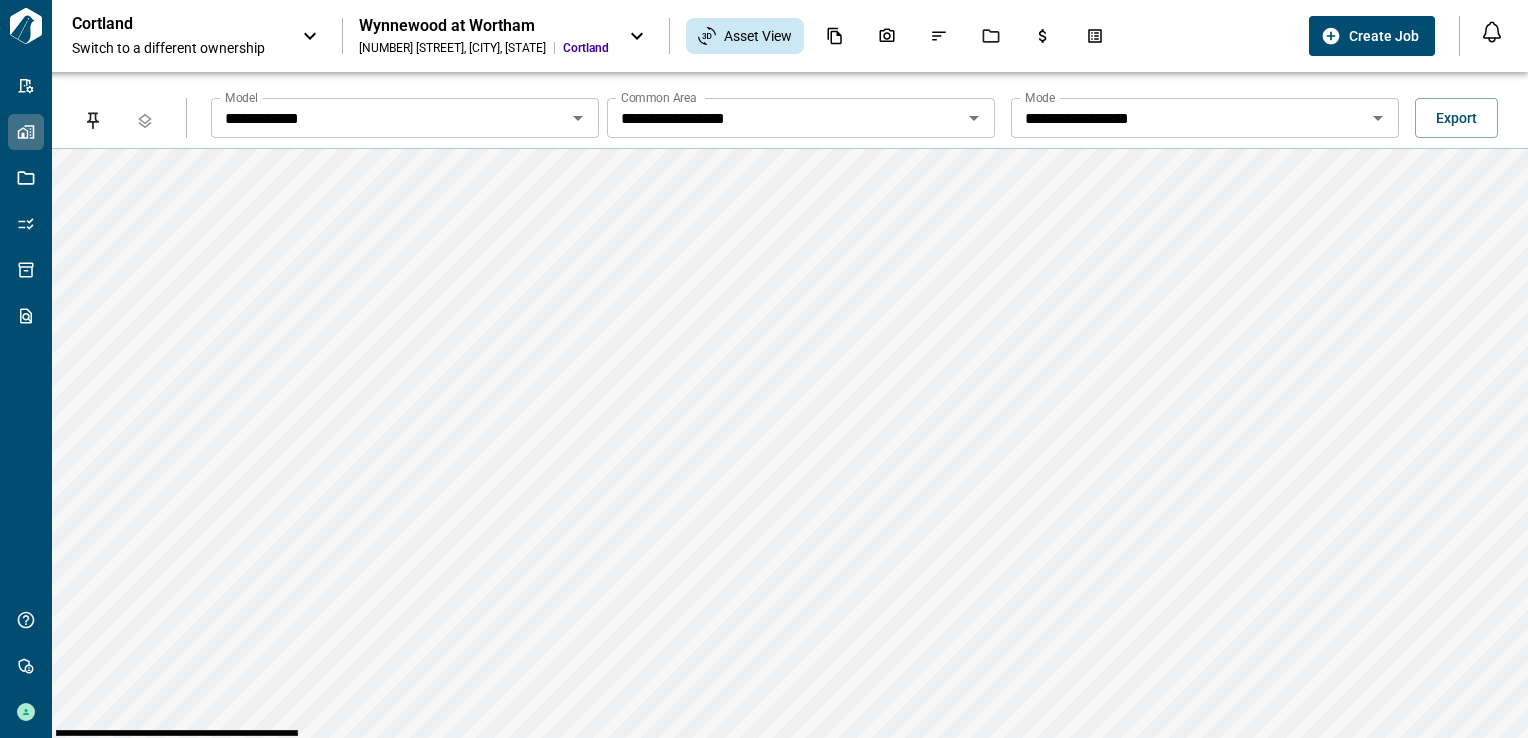 click on "**********" at bounding box center [388, 118] 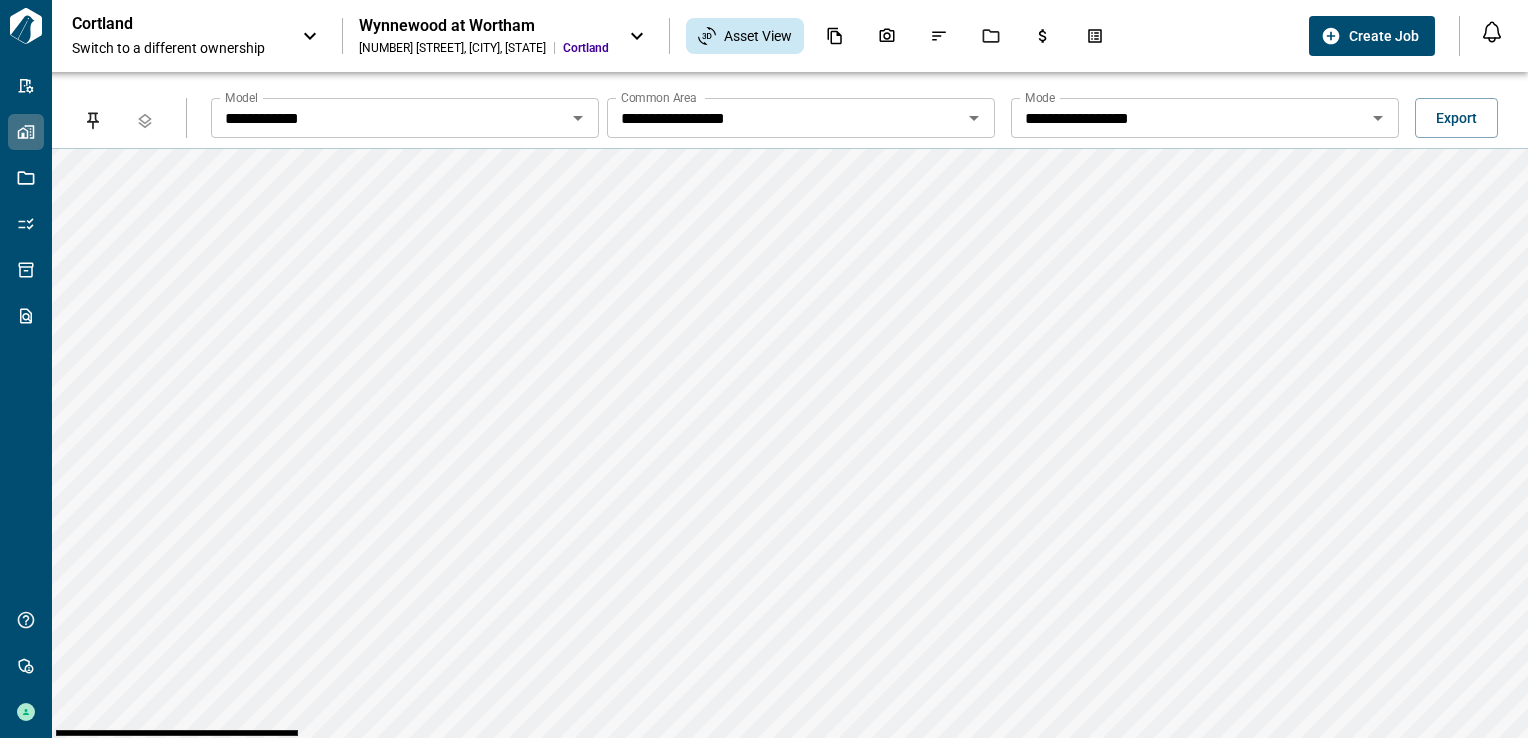 click on "**********" at bounding box center (388, 118) 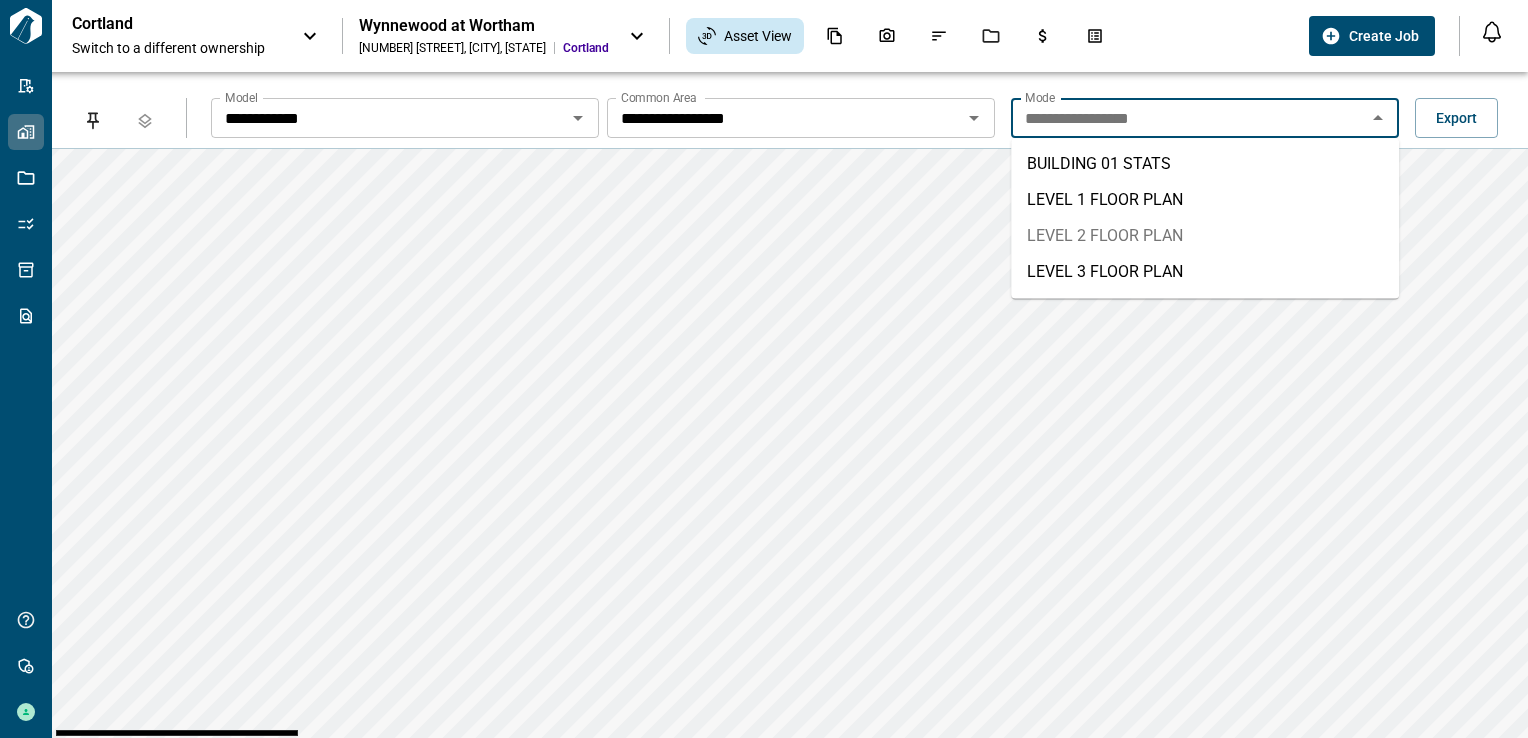 click on "LEVEL 2 FLOOR PLAN" at bounding box center [1205, 236] 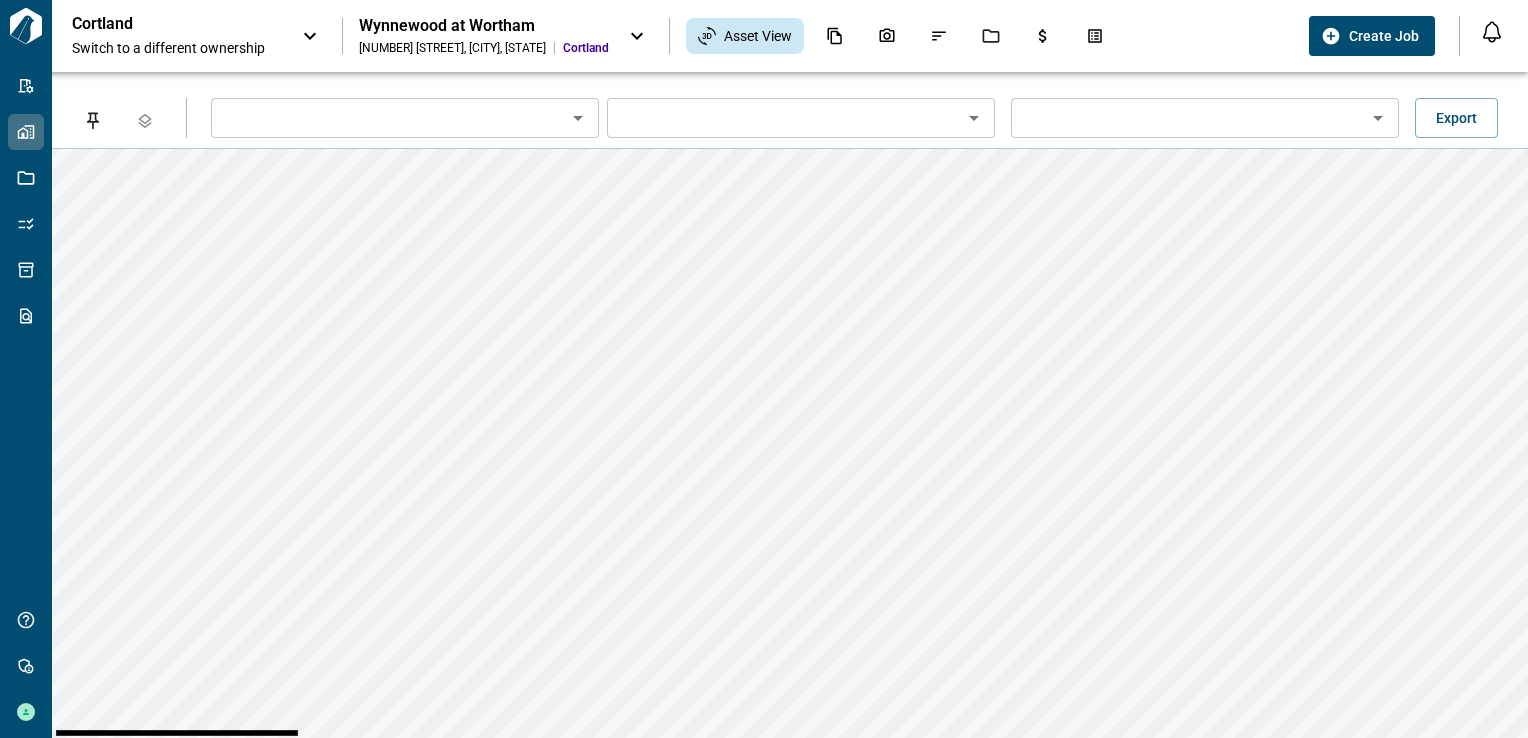 type on "**********" 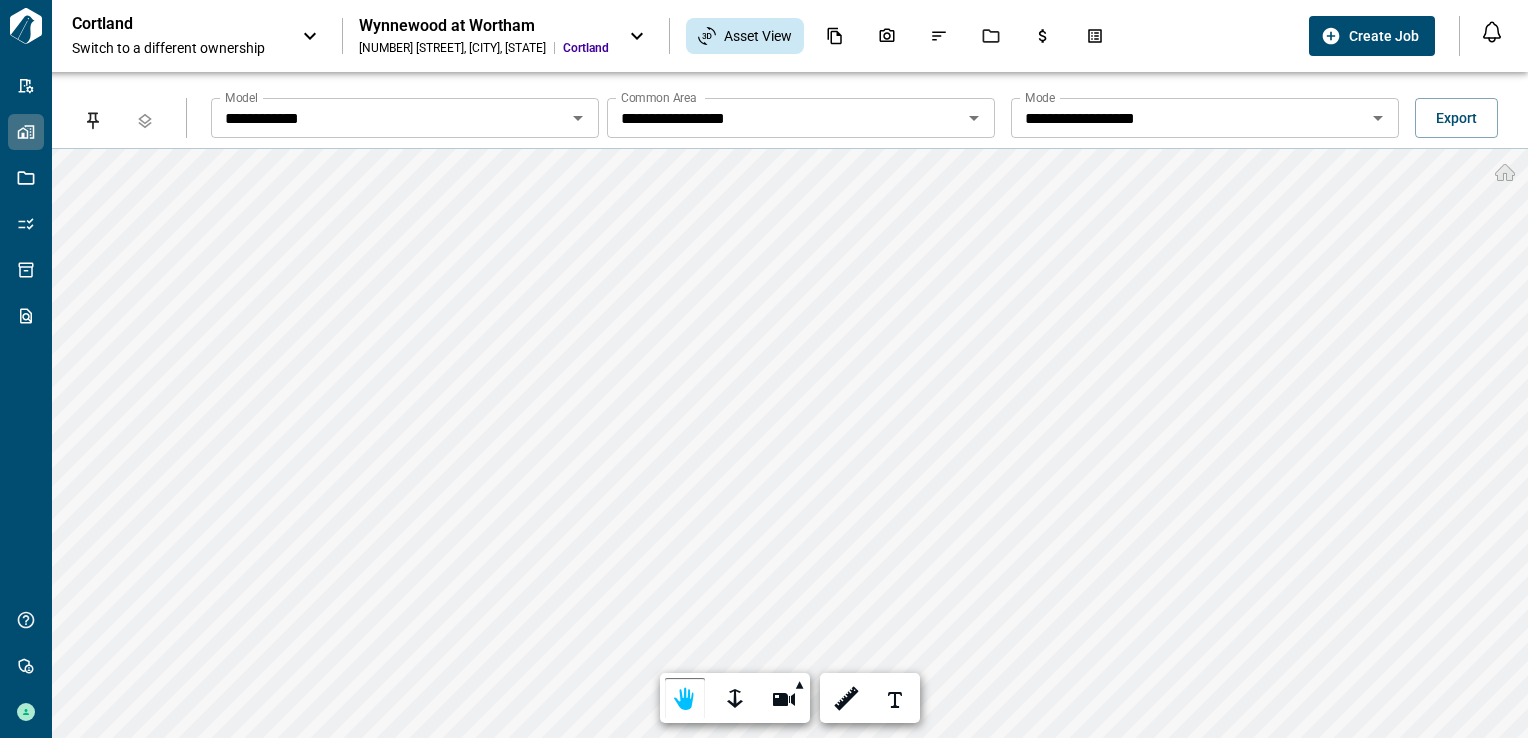 click on "**********" at bounding box center [388, 118] 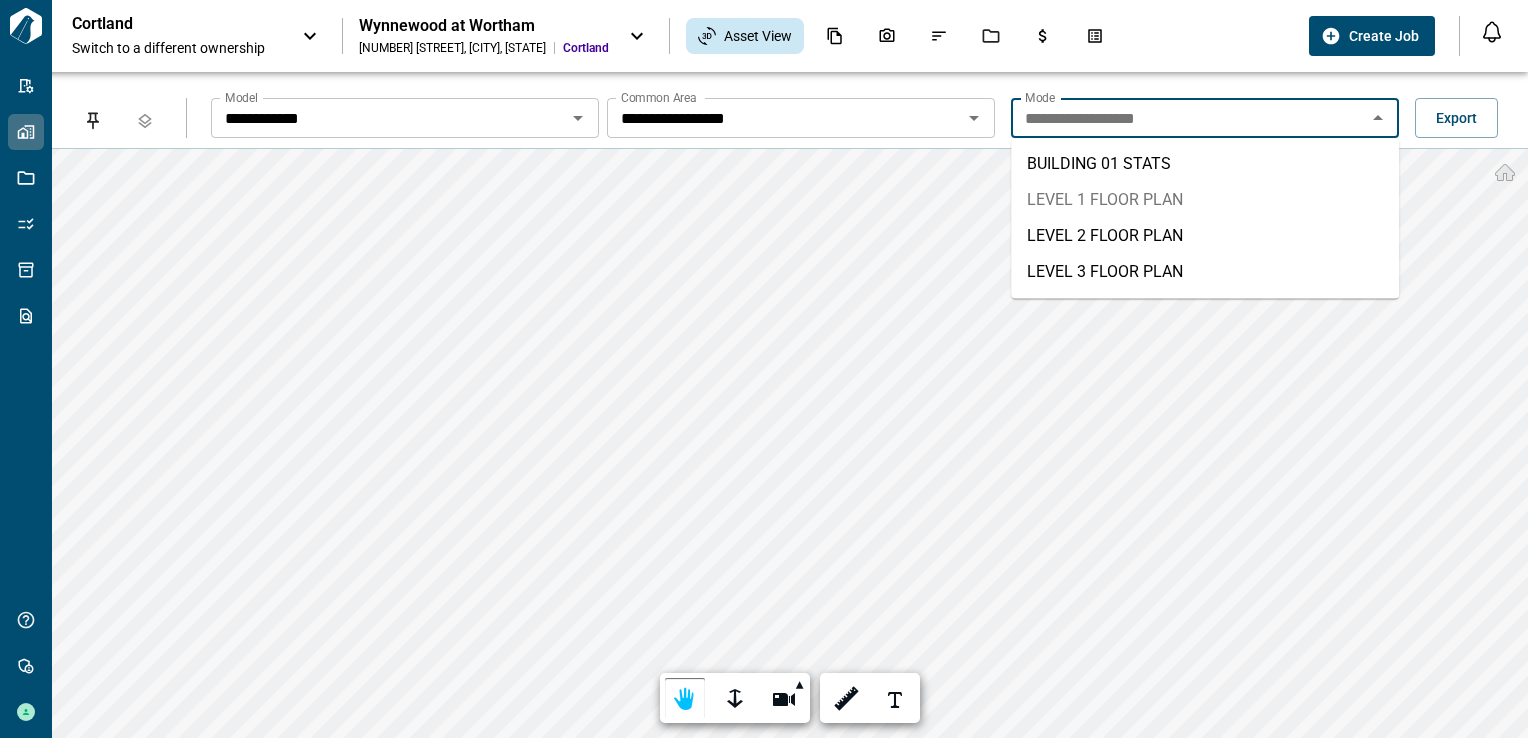 click on "LEVEL 1 FLOOR PLAN" at bounding box center (1205, 200) 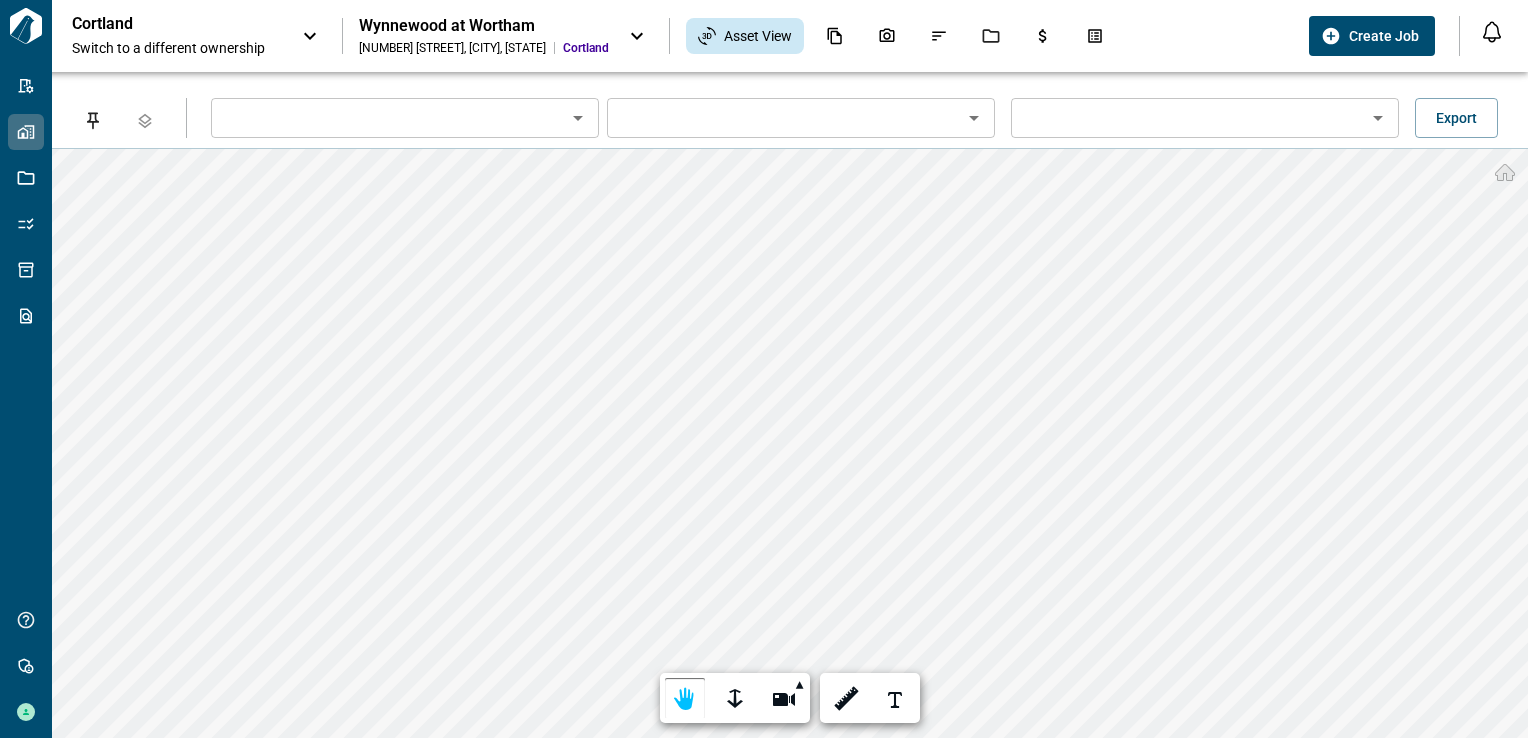 type on "**********" 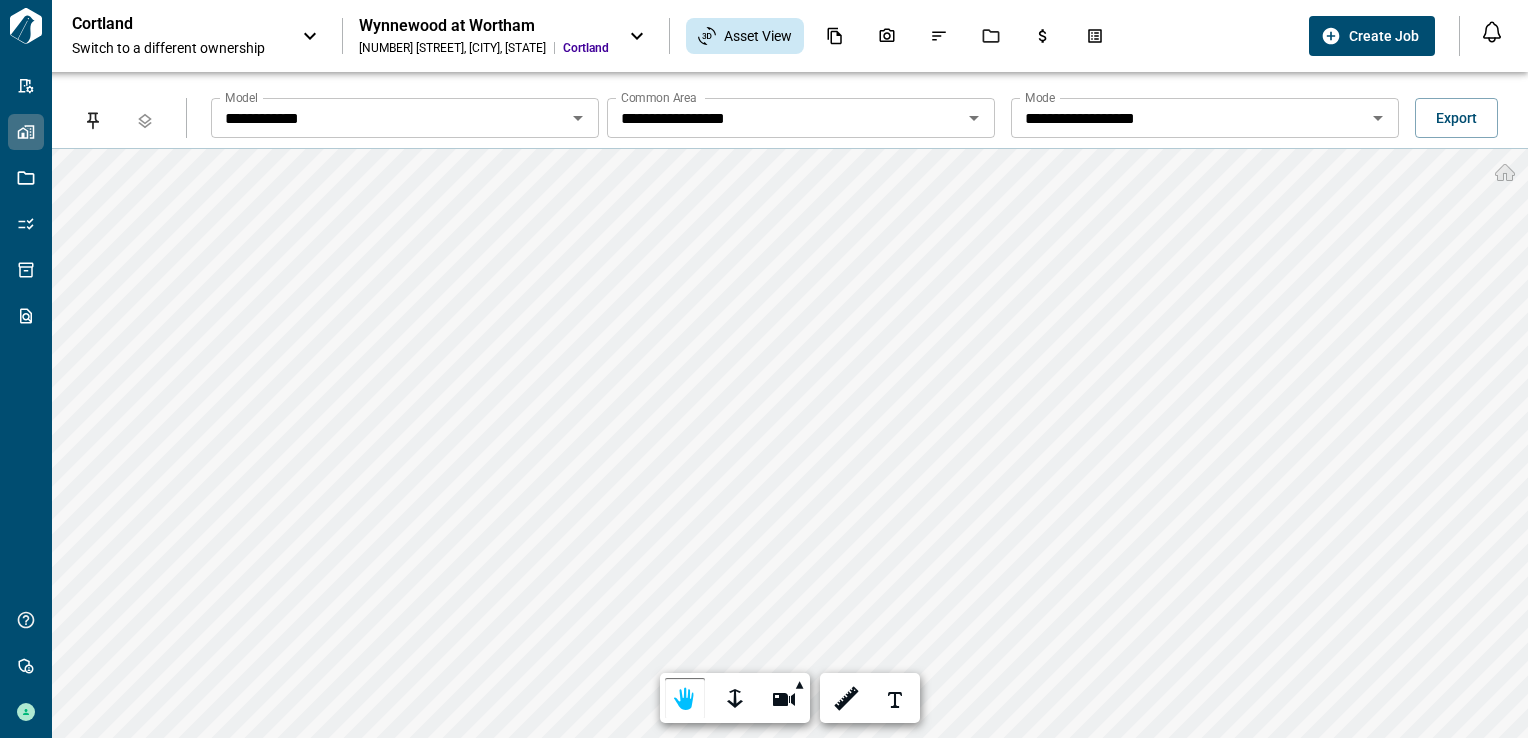 click on "Cortland" at bounding box center [162, 24] 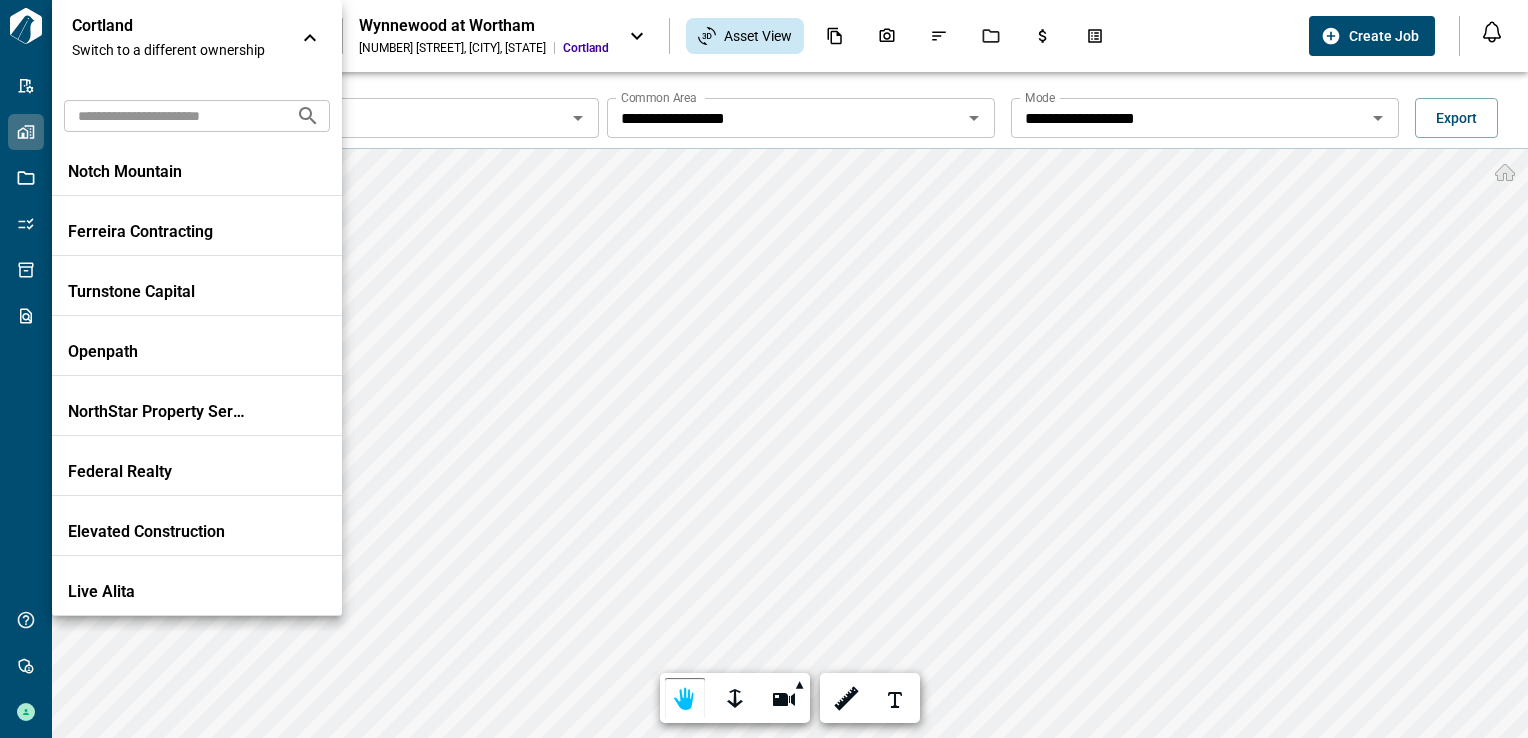 click at bounding box center [172, 115] 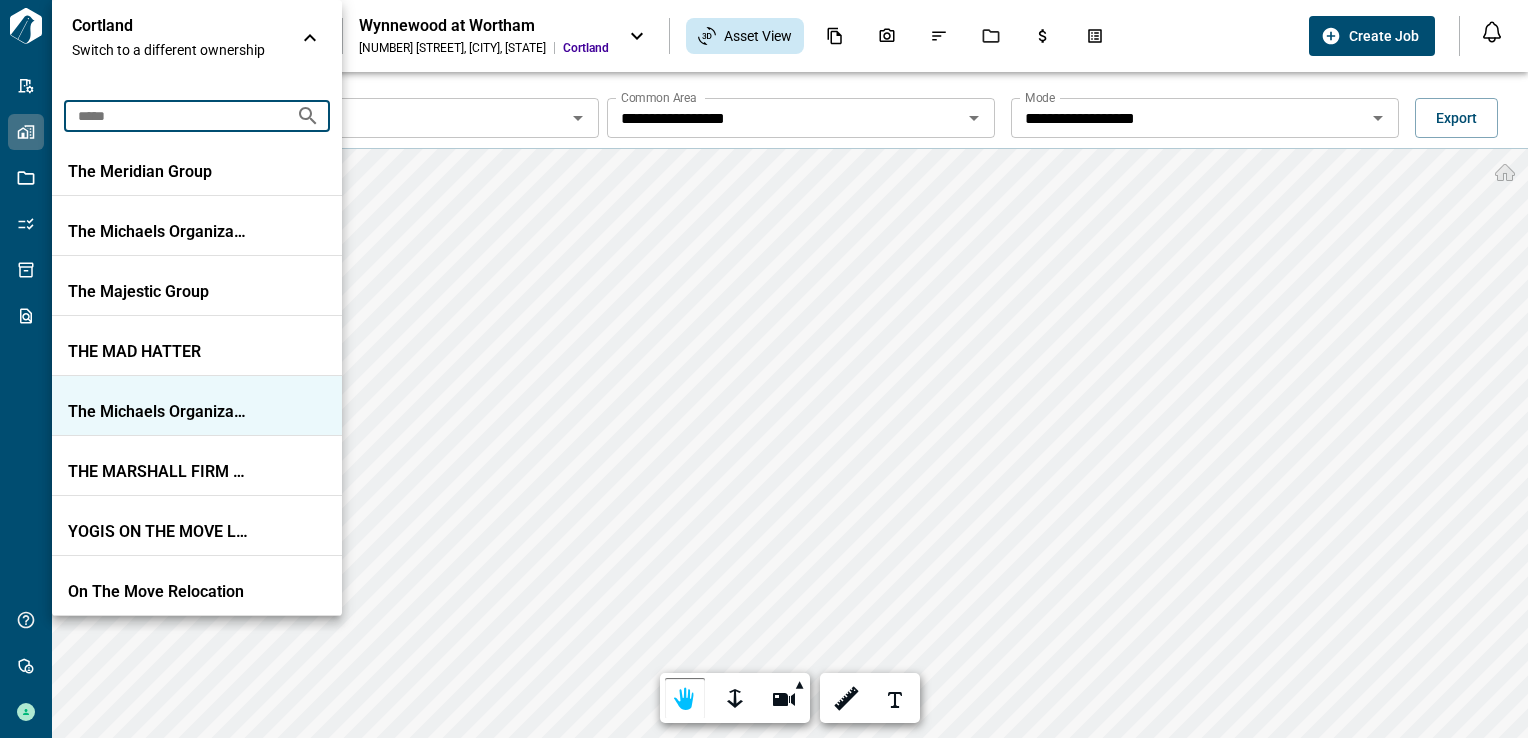 type on "*****" 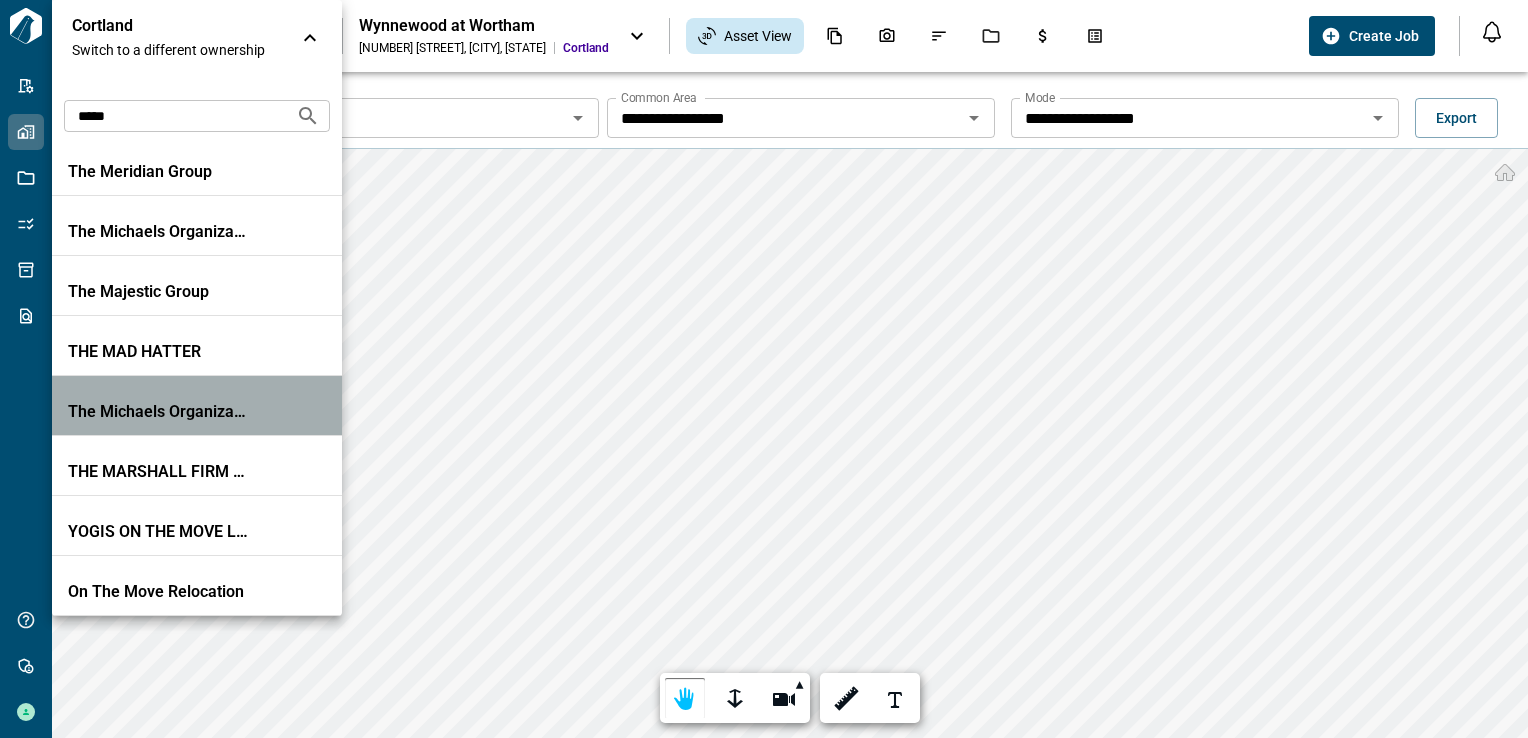 click on "The Michaels Organization - Military" at bounding box center (158, 412) 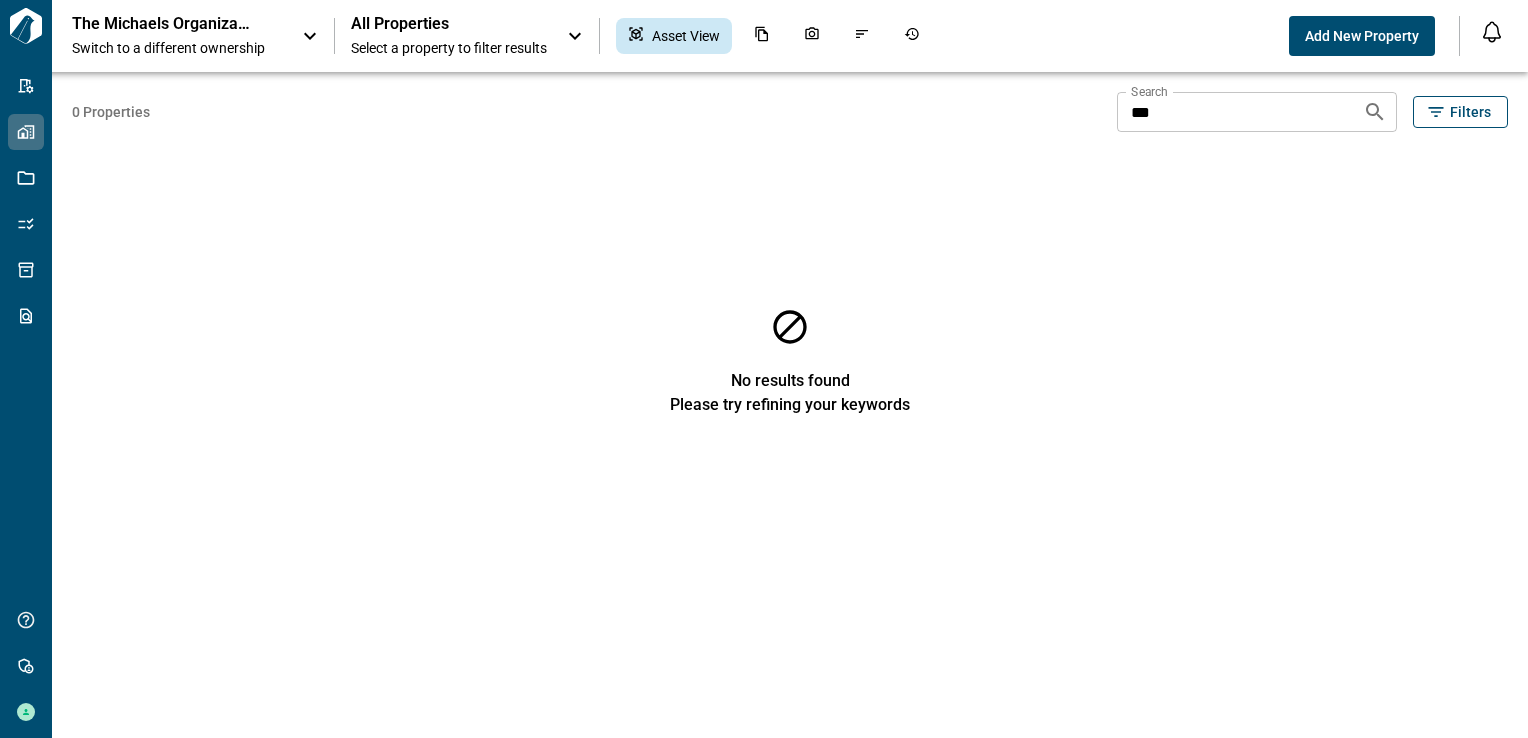 click on "0   Properties Search *** Search Filters No results found Please try refining your keywords" at bounding box center (790, 405) 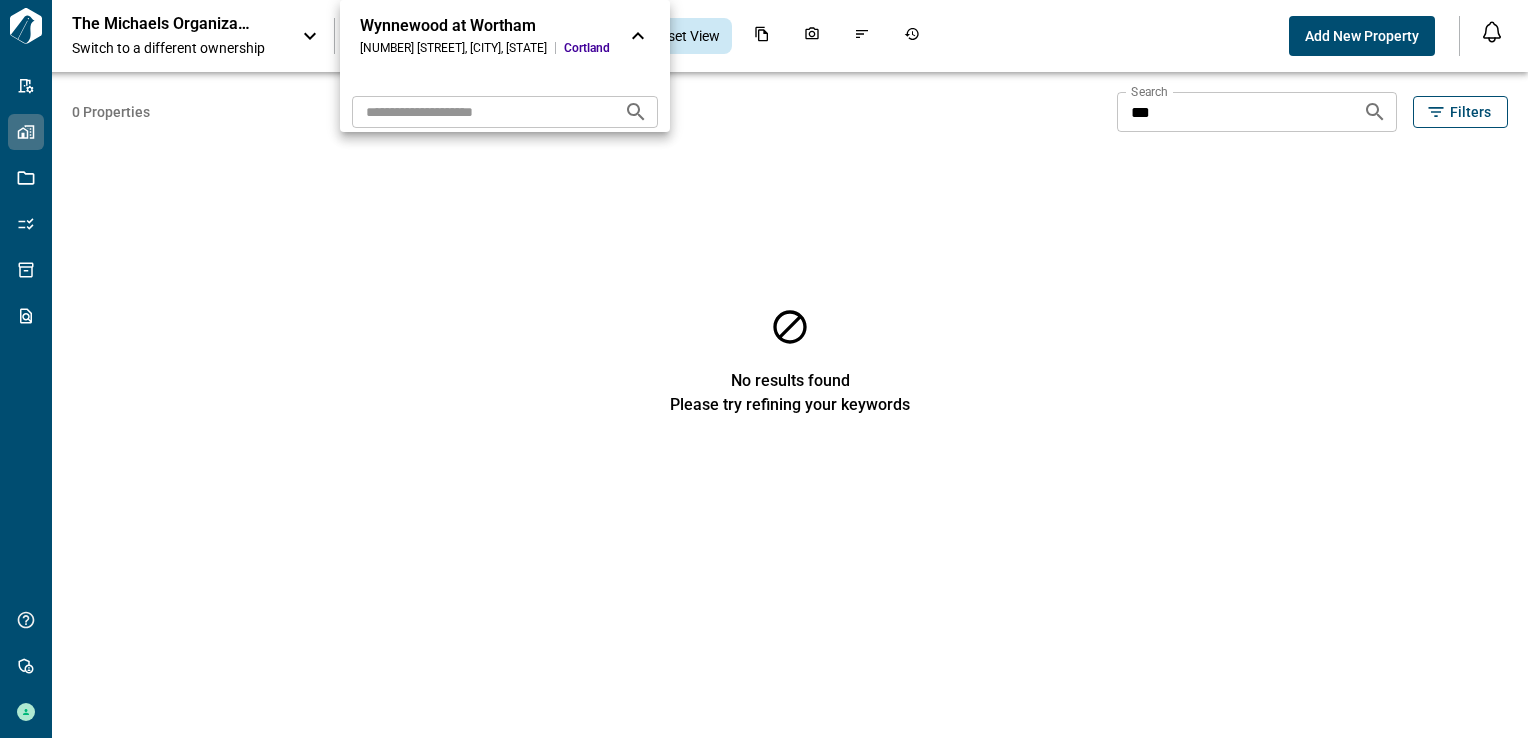 click at bounding box center (764, 369) 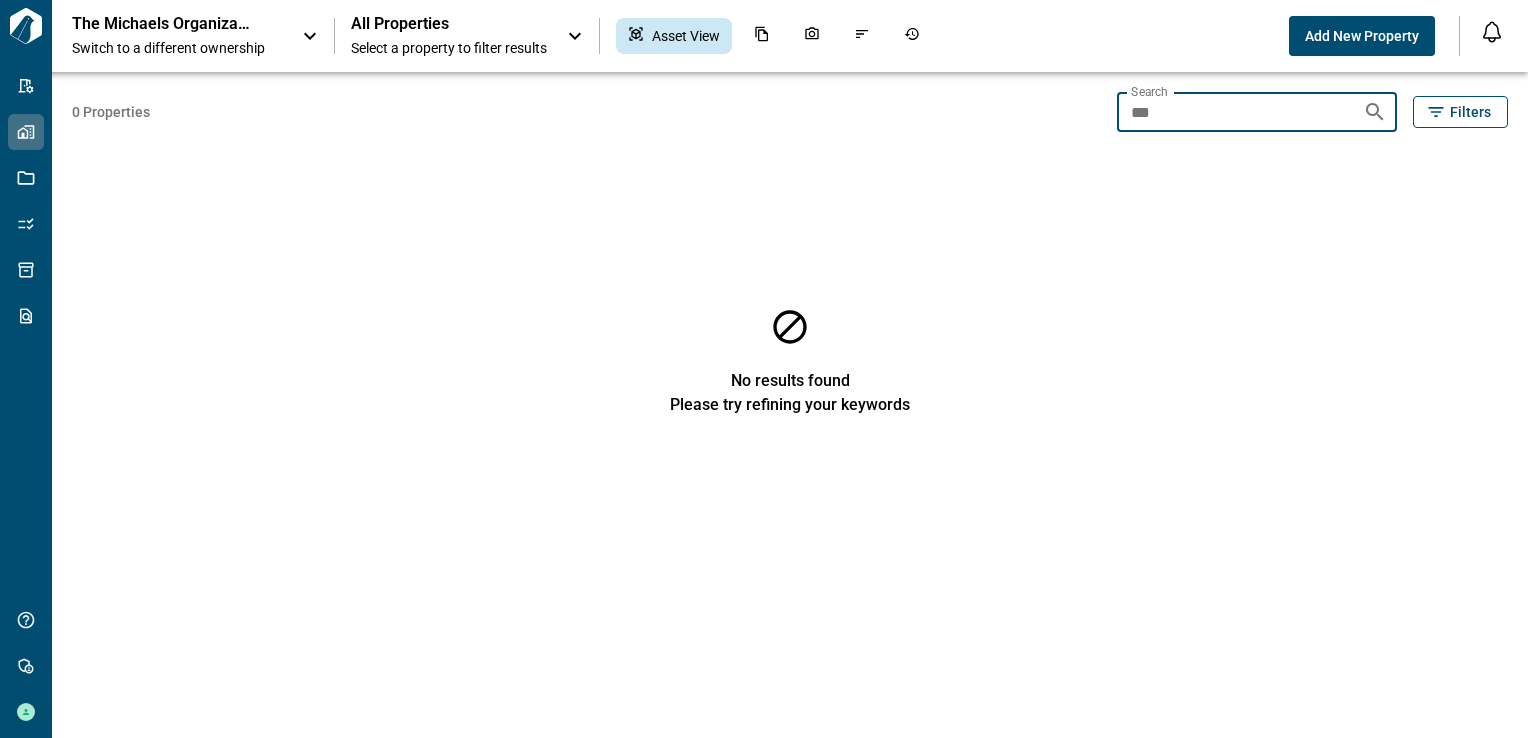 click on "***" at bounding box center [1232, 112] 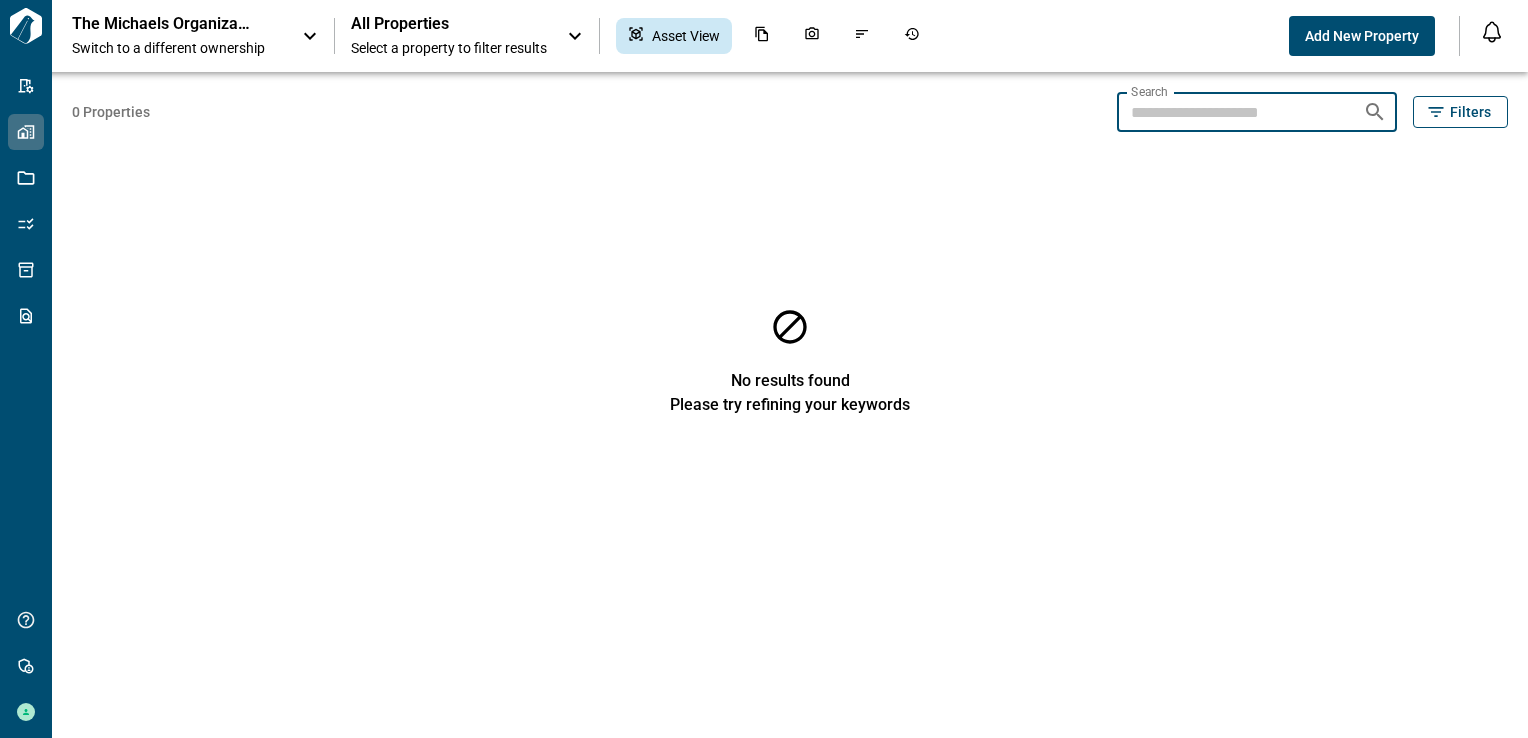 type 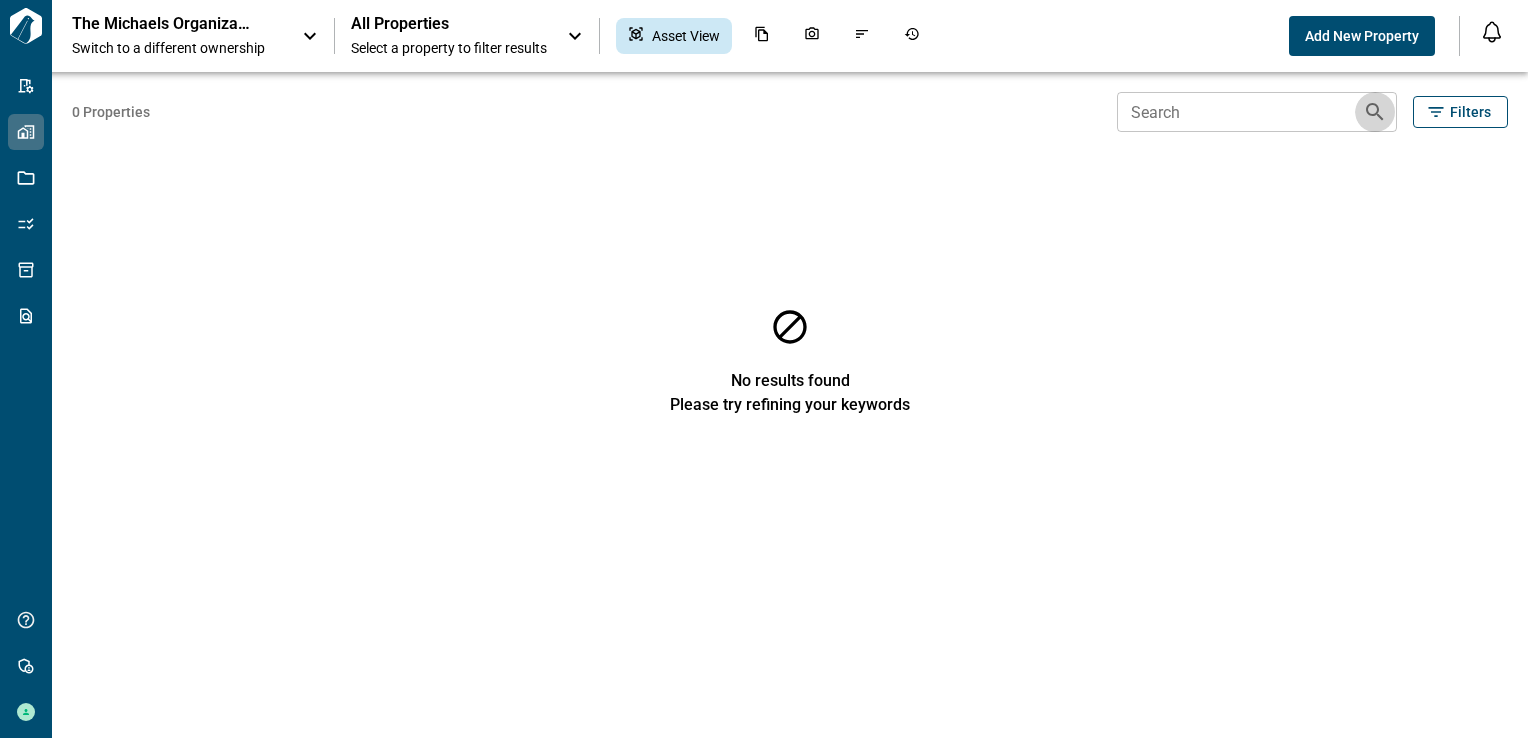 click 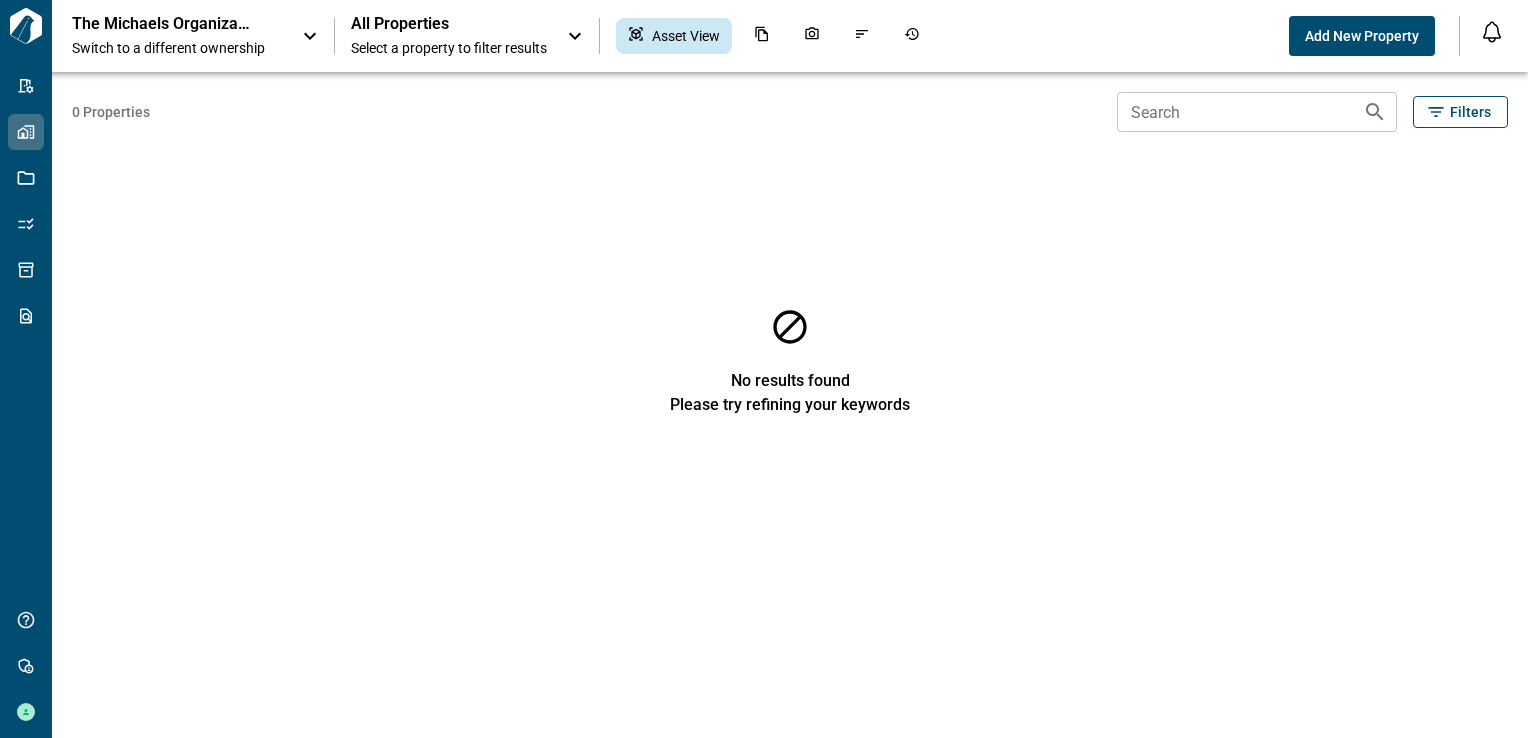 click on "Filters" at bounding box center (1460, 112) 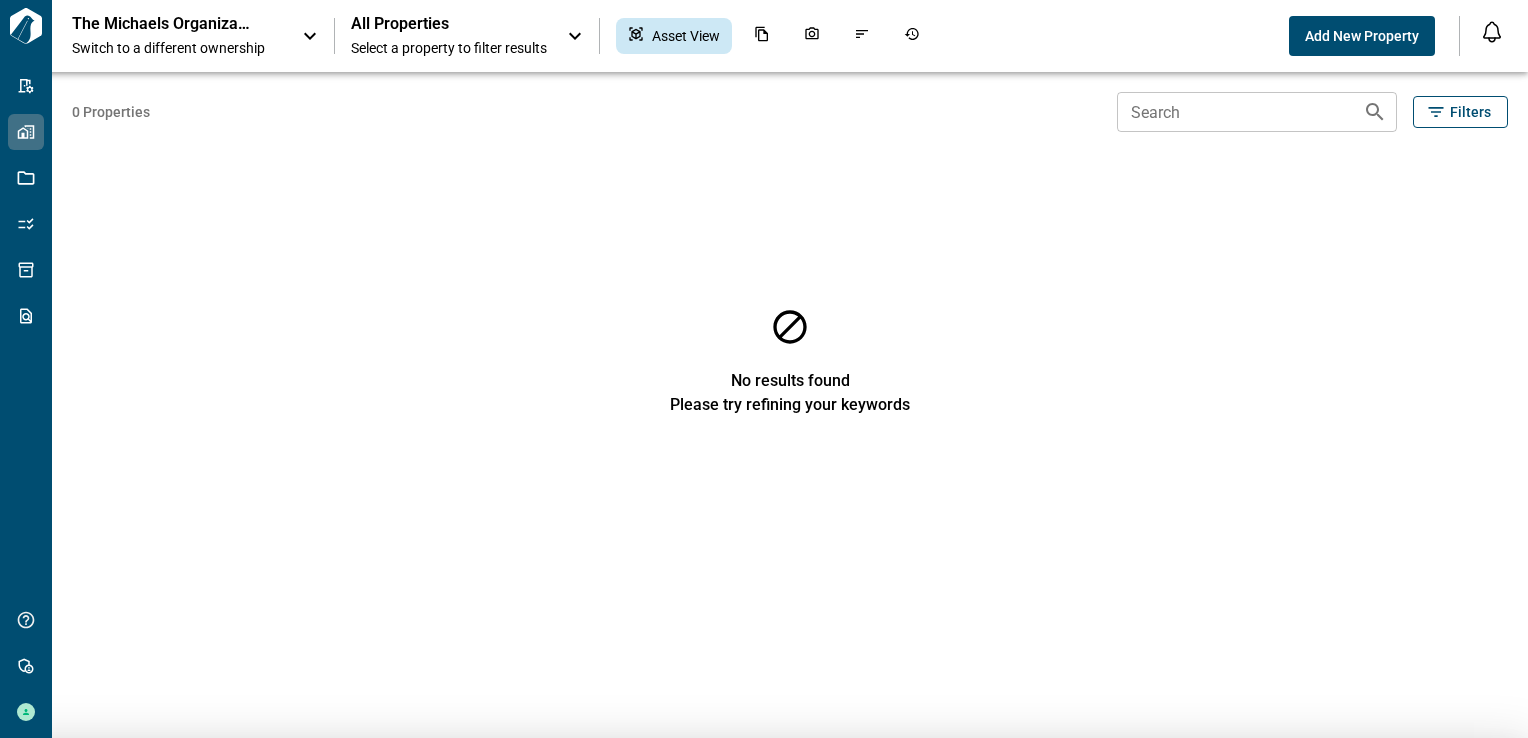 click at bounding box center (764, 369) 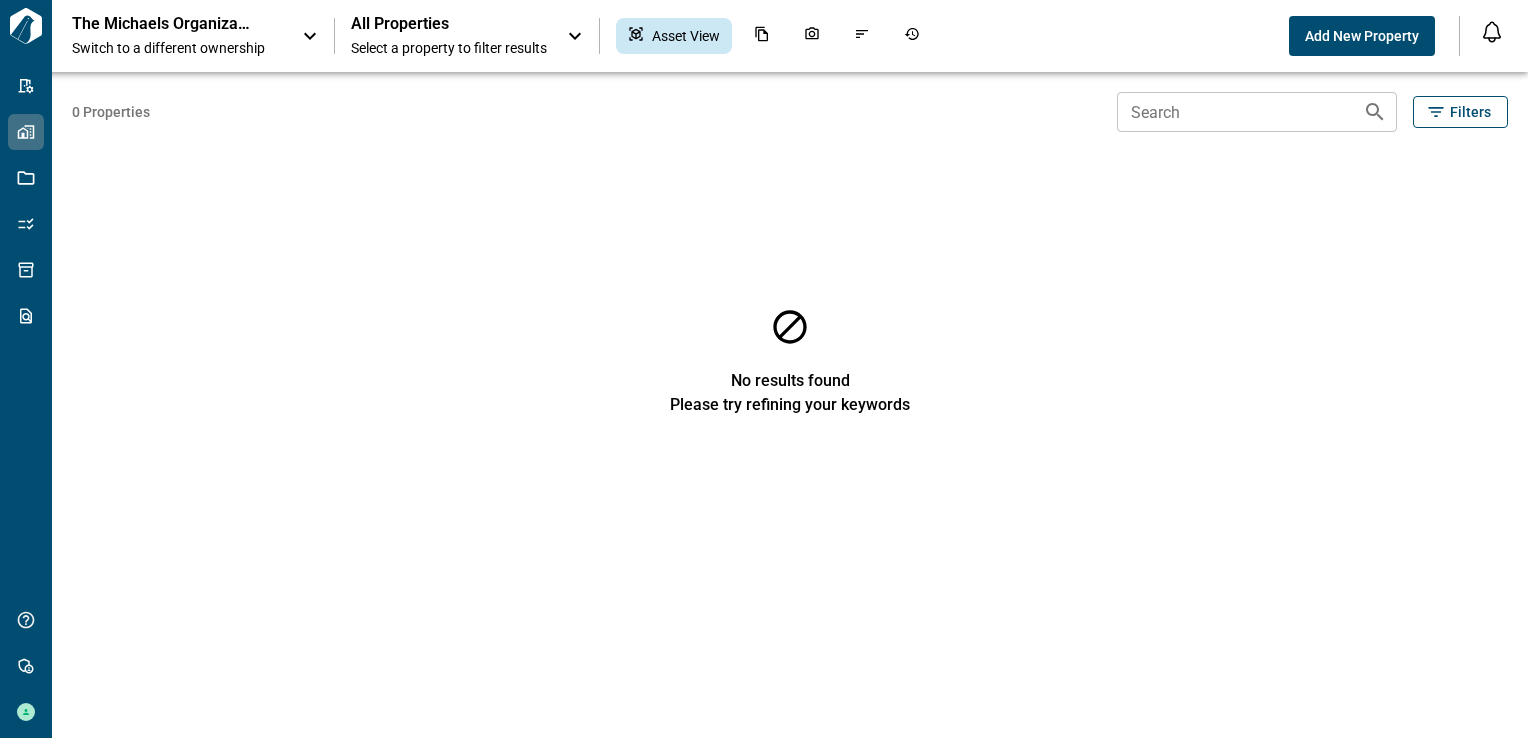 click on "Switch to a different ownership" at bounding box center [177, 48] 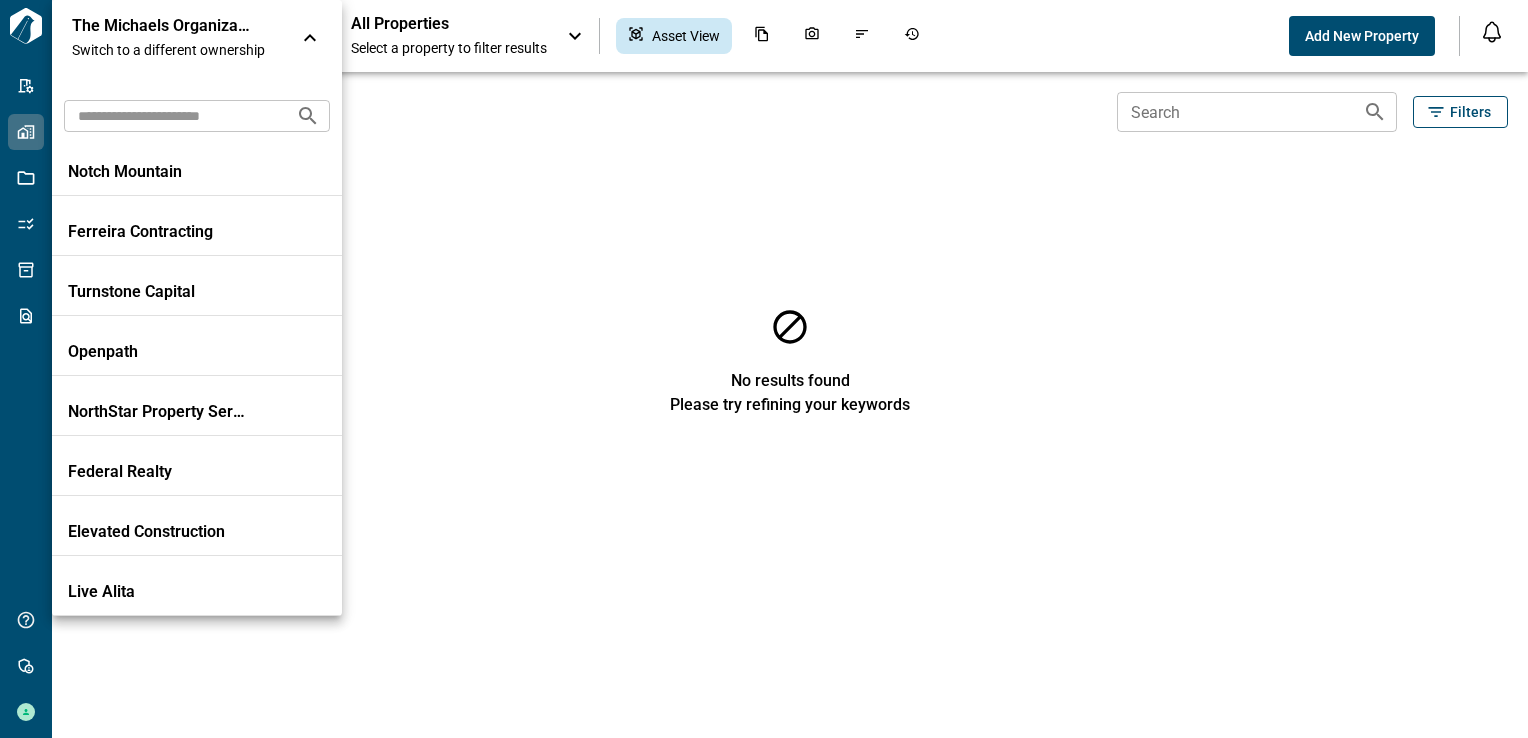 click at bounding box center [172, 115] 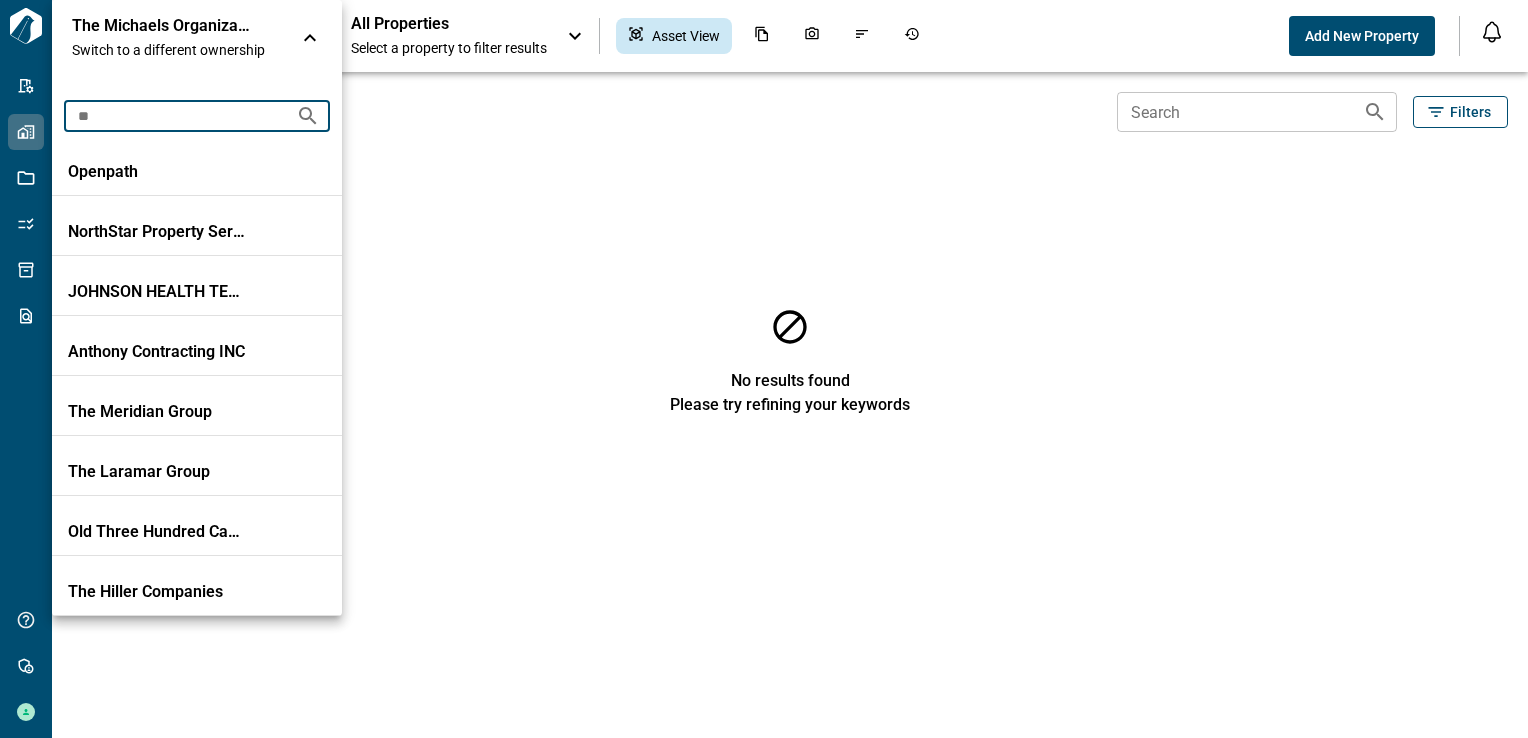type on "*" 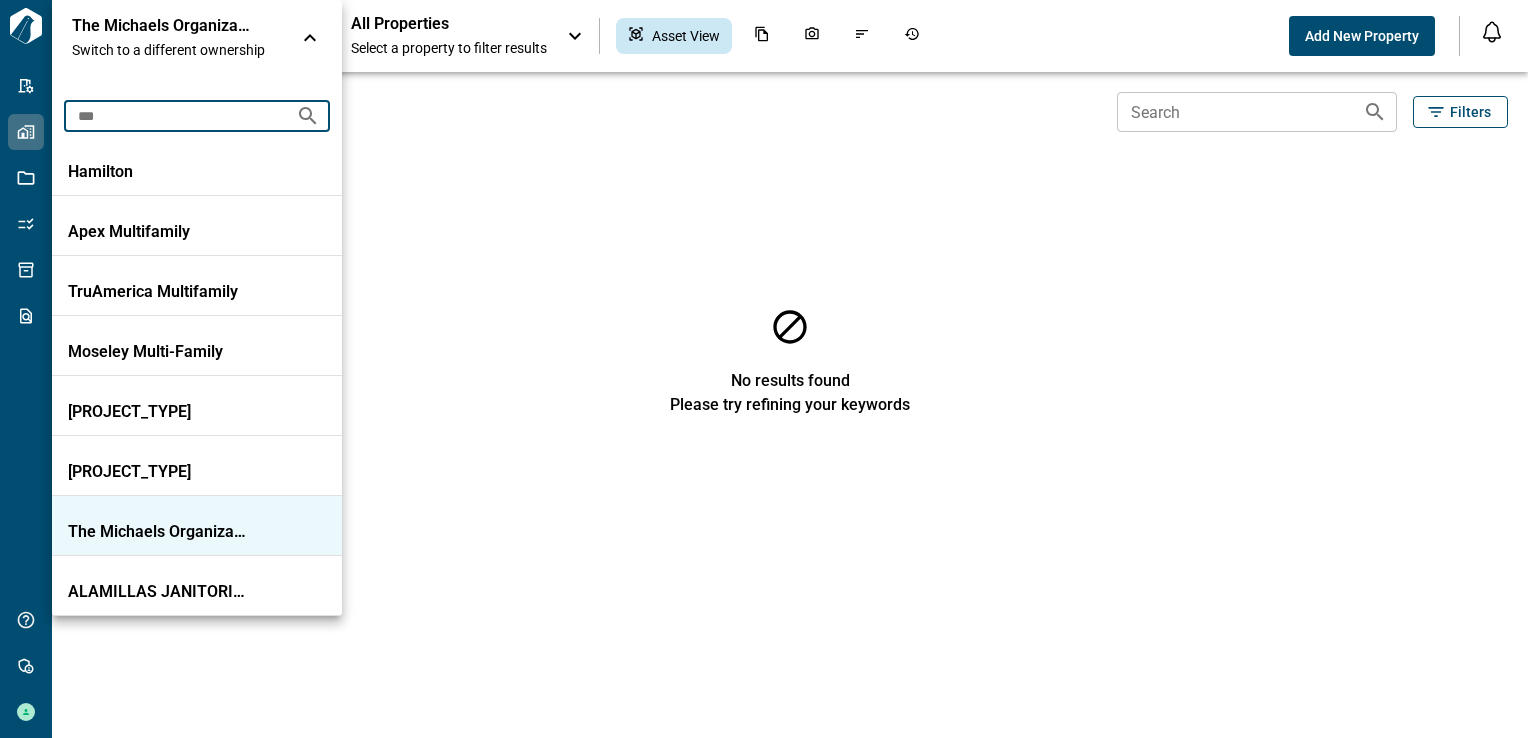 type on "***" 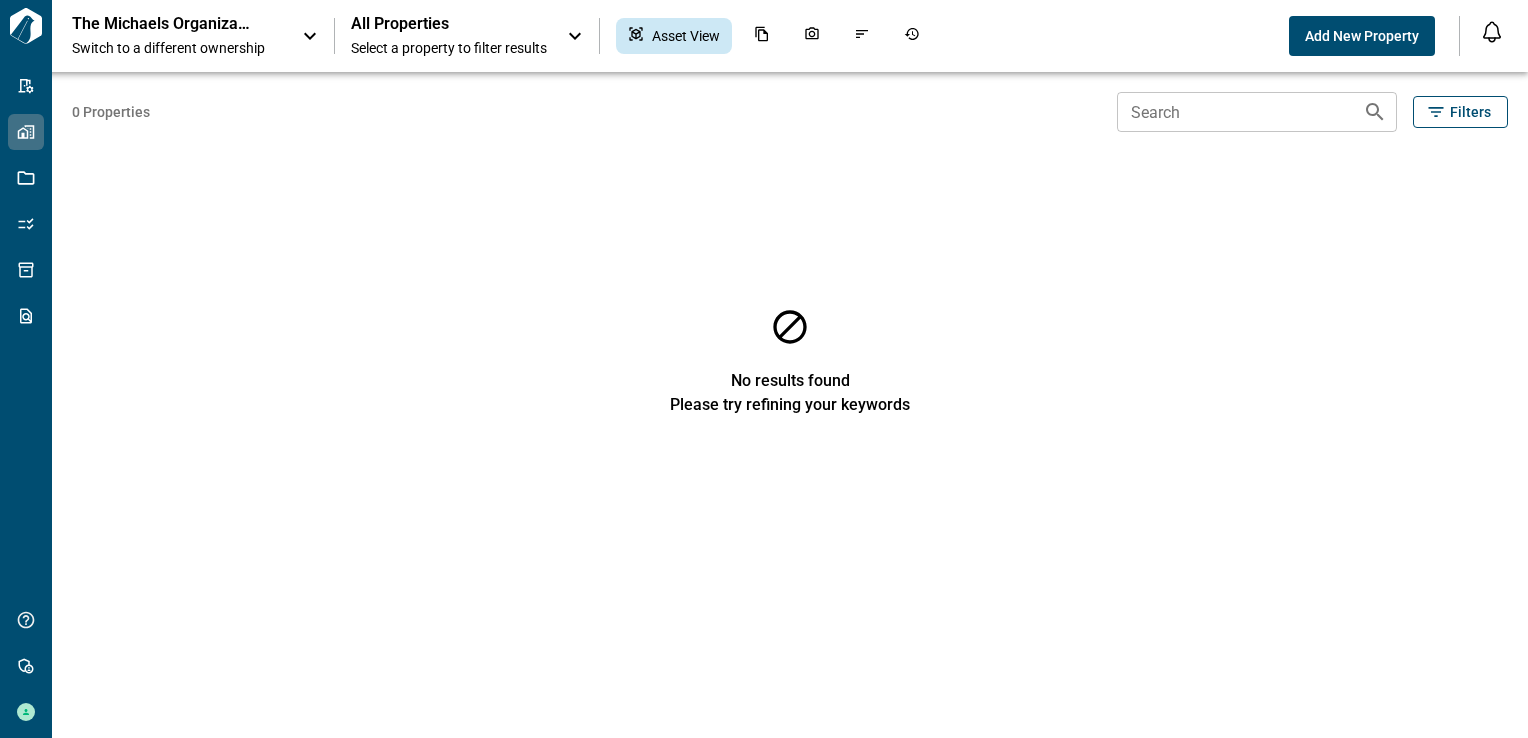 click on "Select a property to filter results" at bounding box center (449, 48) 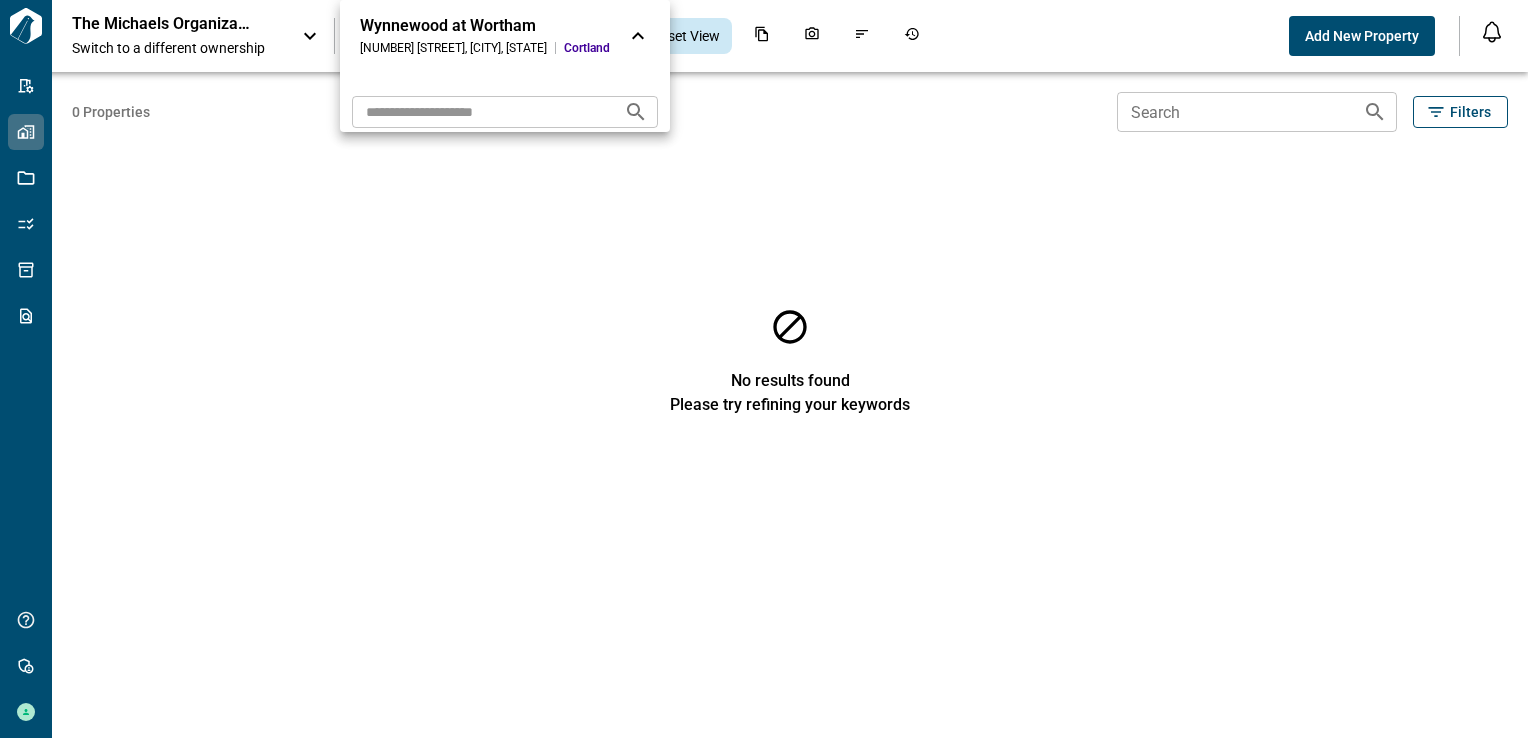 click at bounding box center (764, 369) 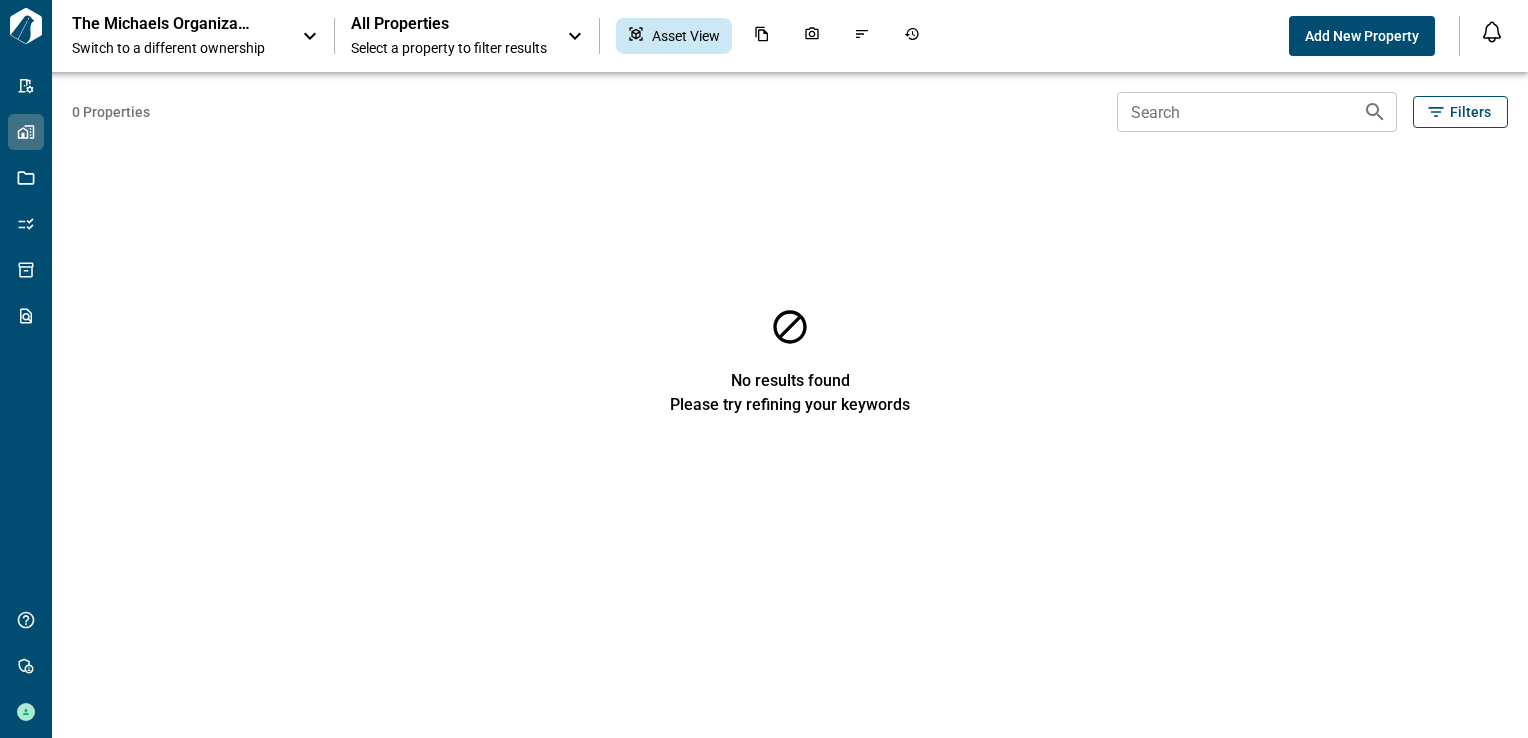 click 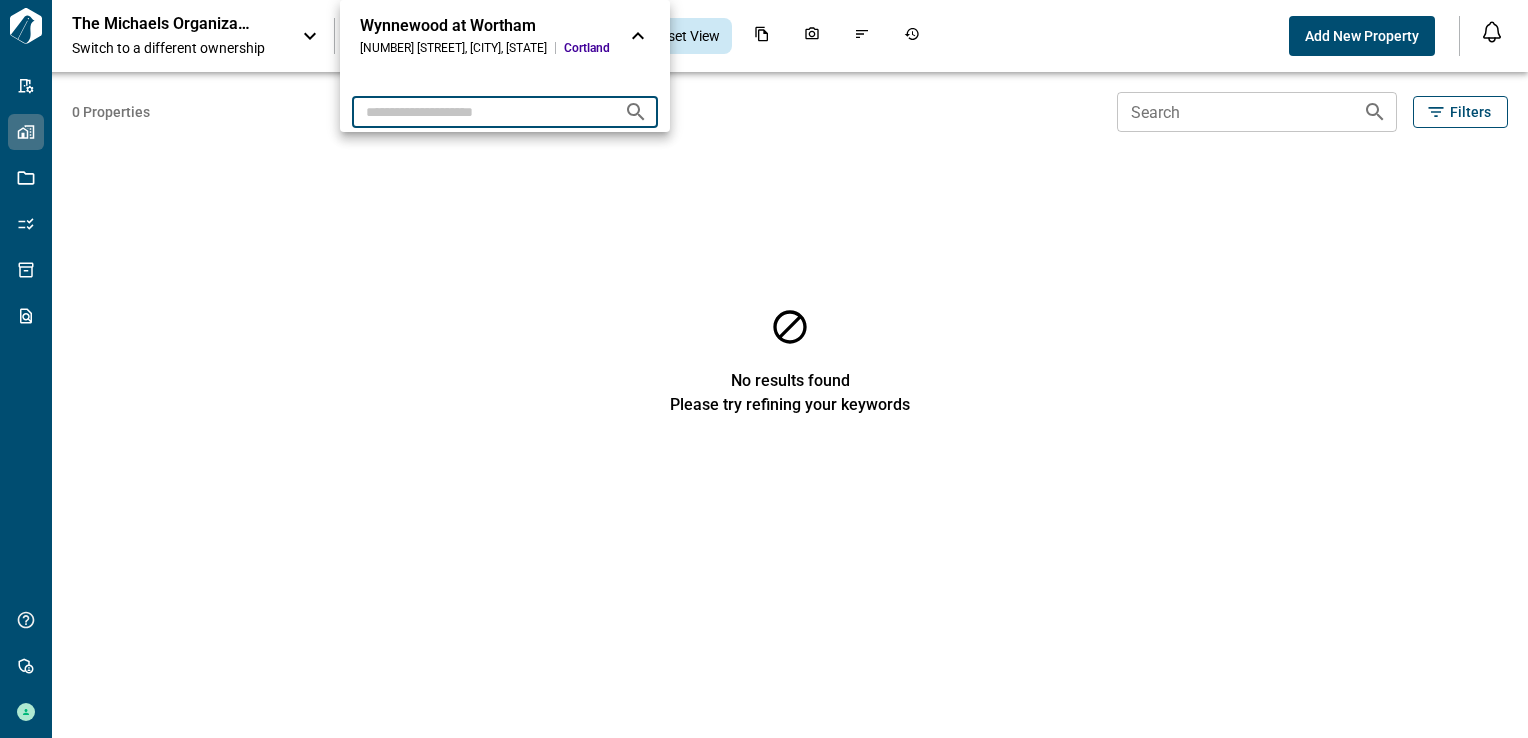click at bounding box center (480, 111) 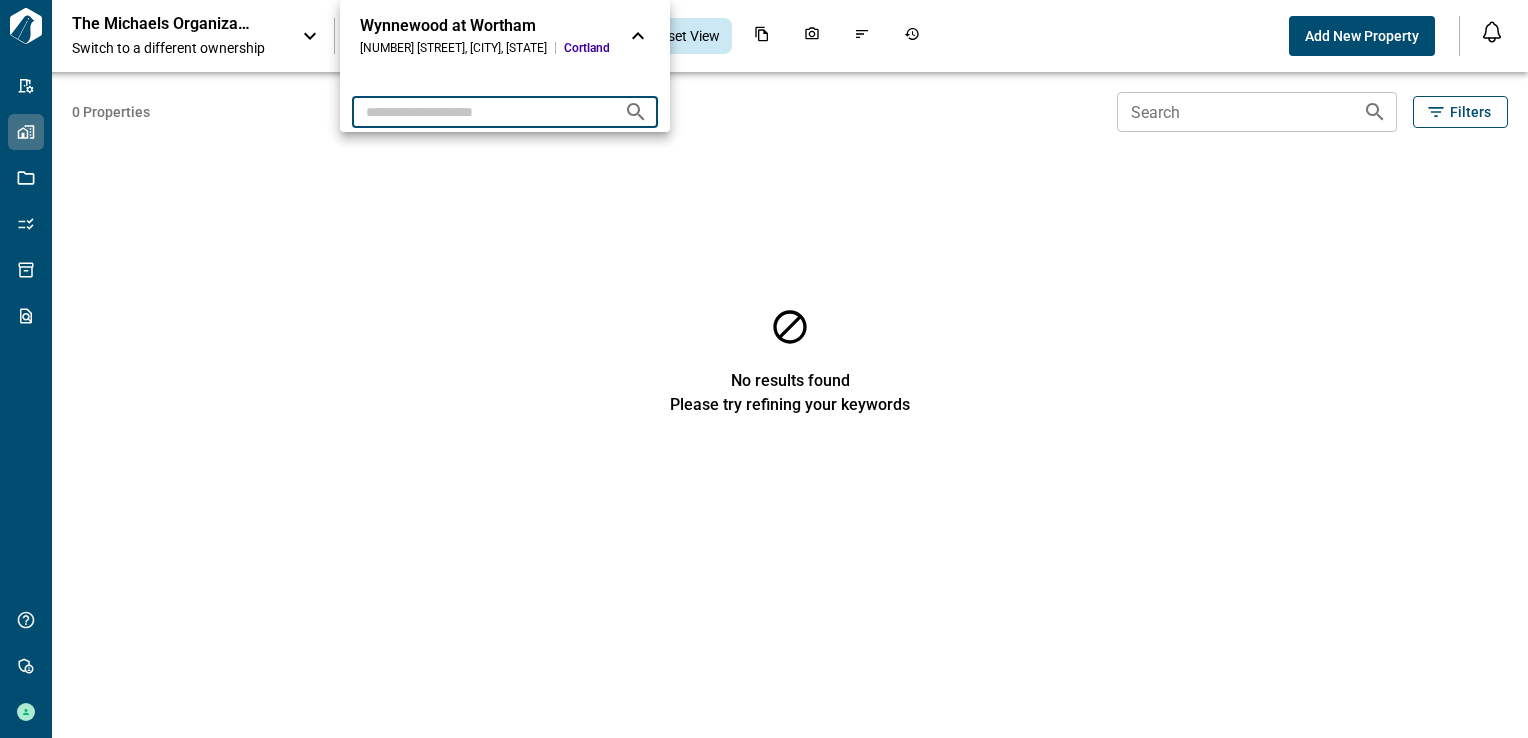 click 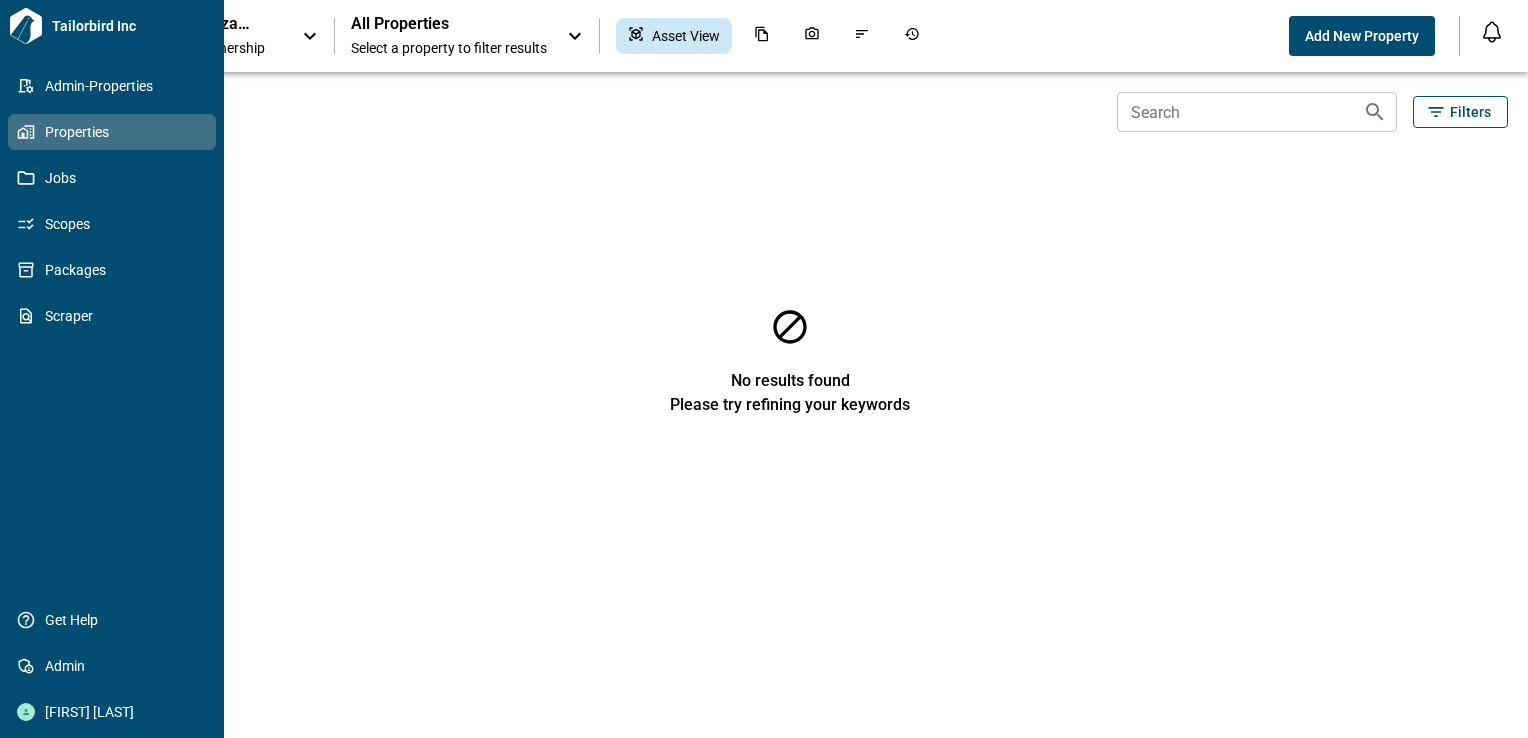 click 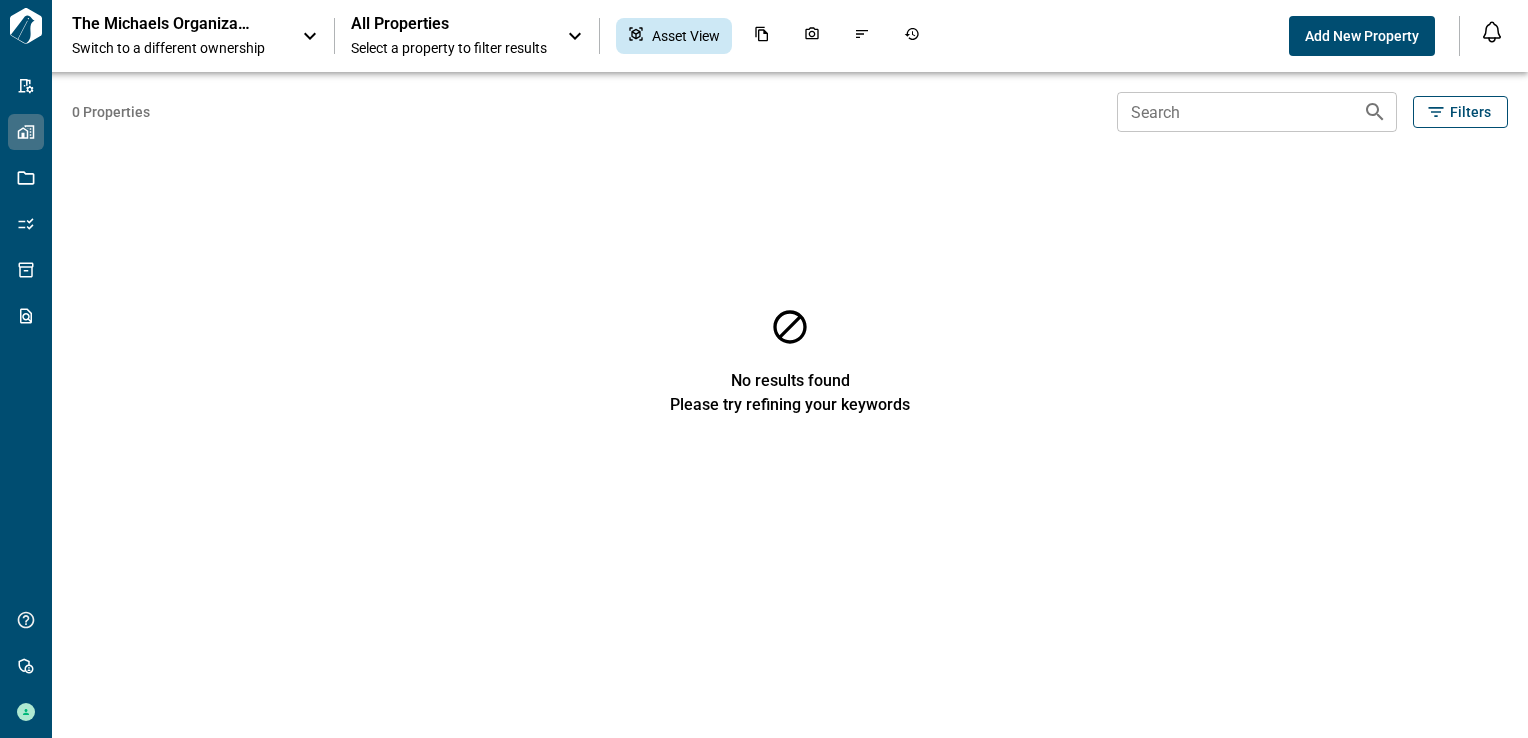 click on "Switch to a different ownership" at bounding box center [177, 48] 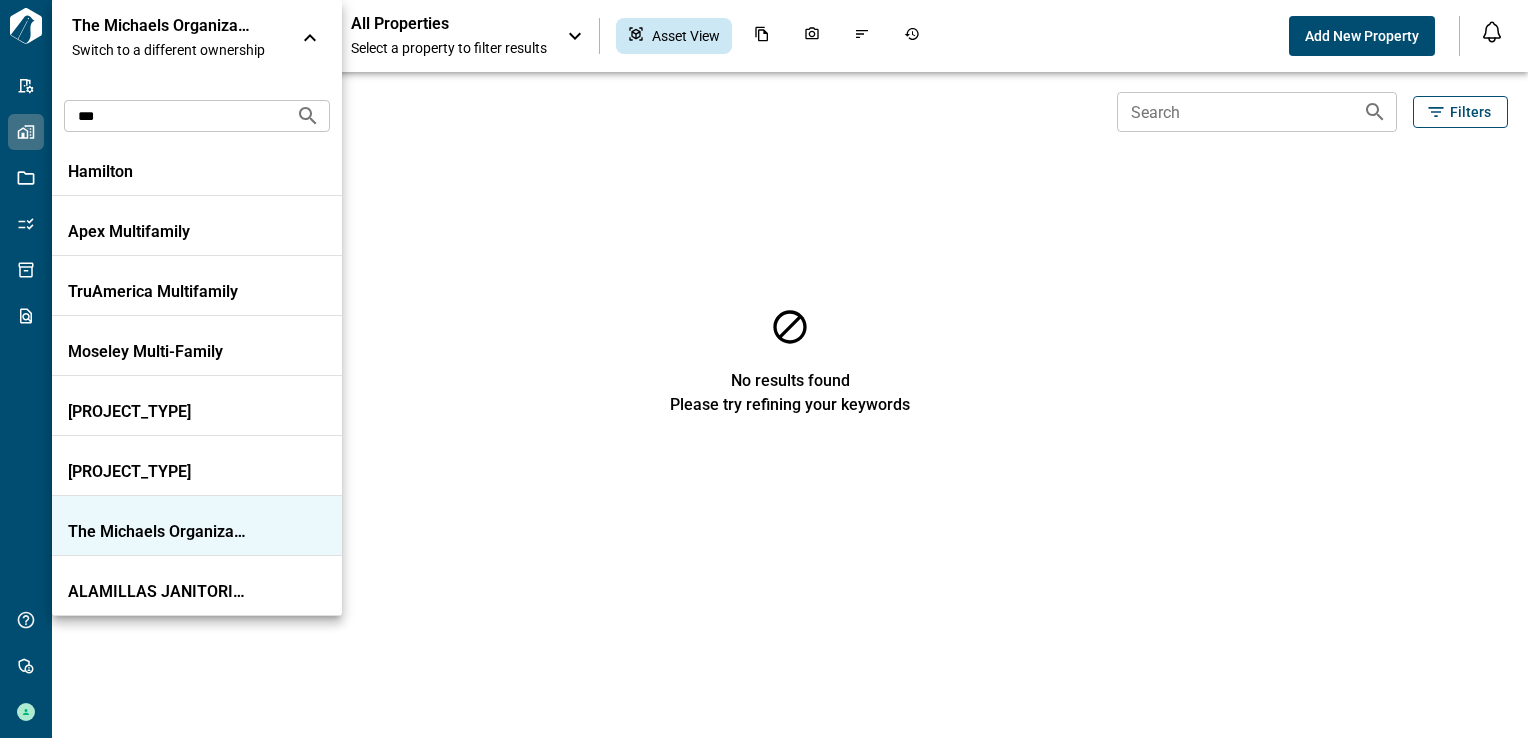 click on "***" at bounding box center [172, 115] 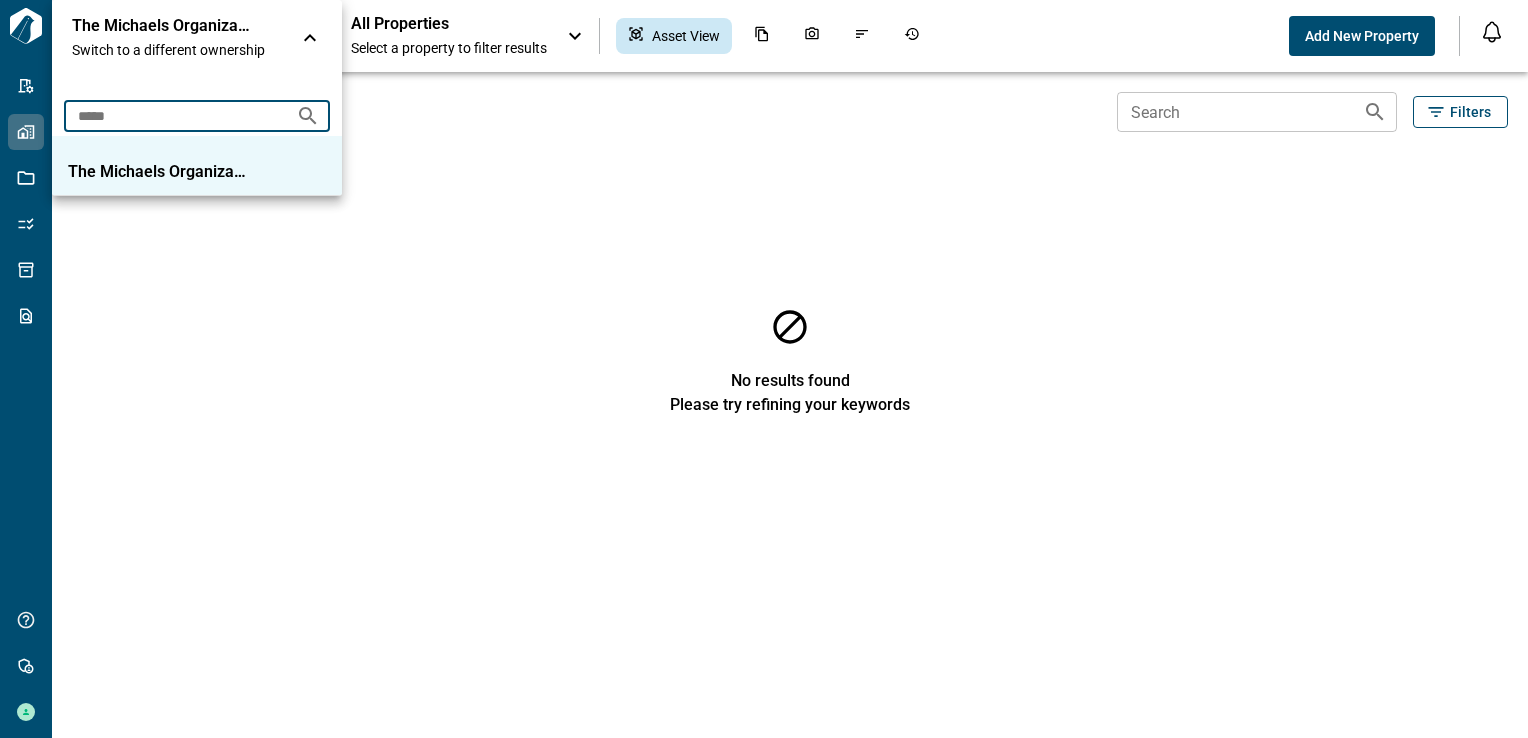 type on "*****" 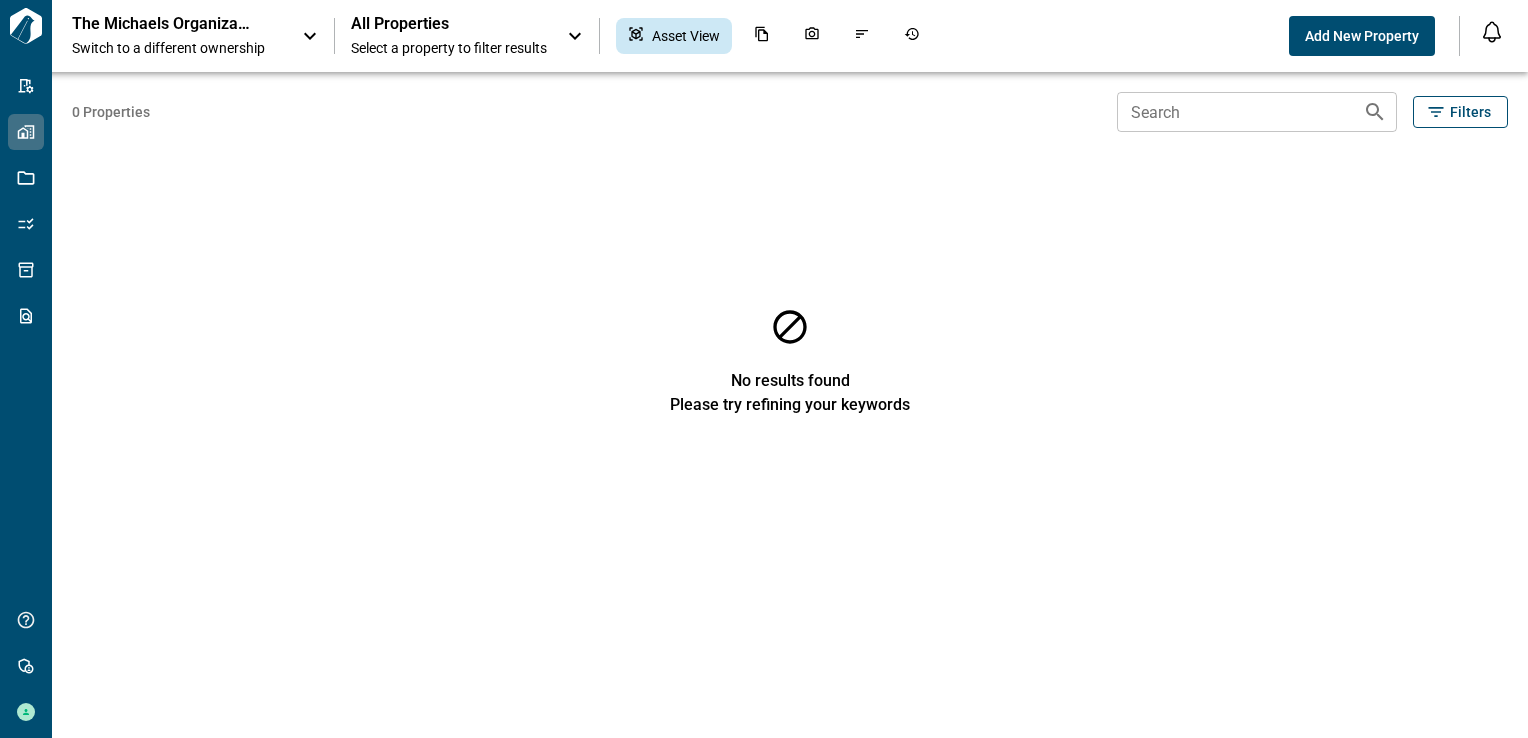 click on "All Properties" at bounding box center [449, 24] 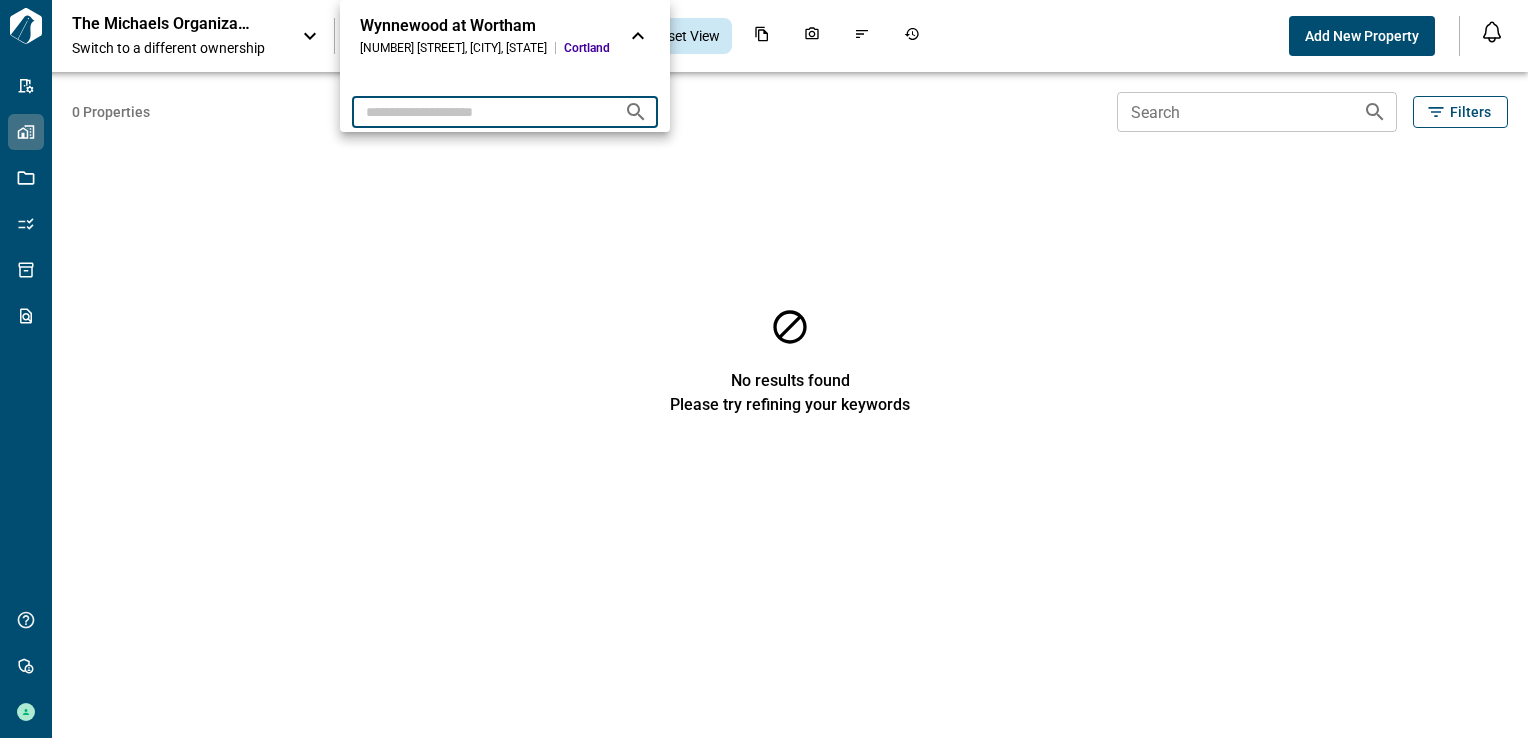click at bounding box center (480, 111) 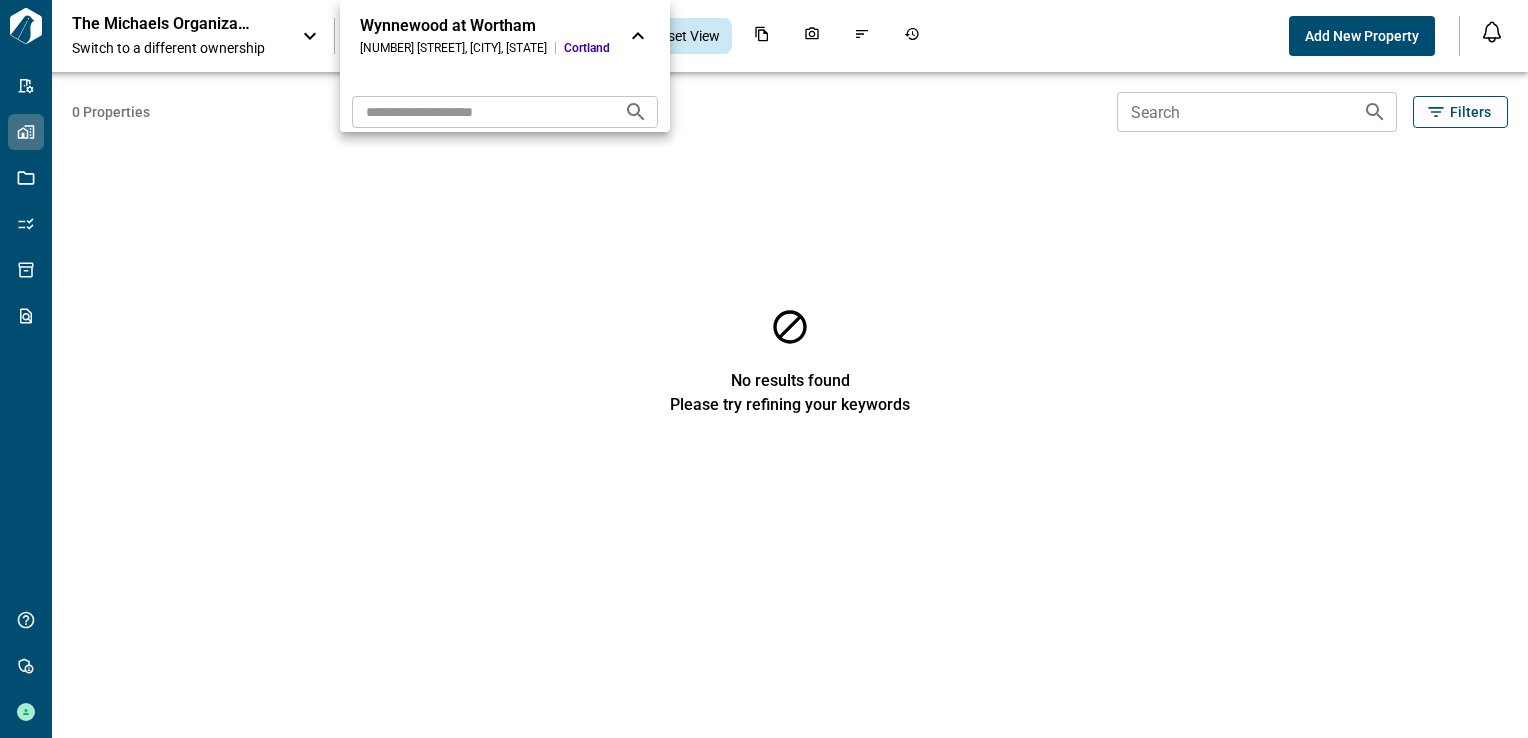 click at bounding box center (764, 369) 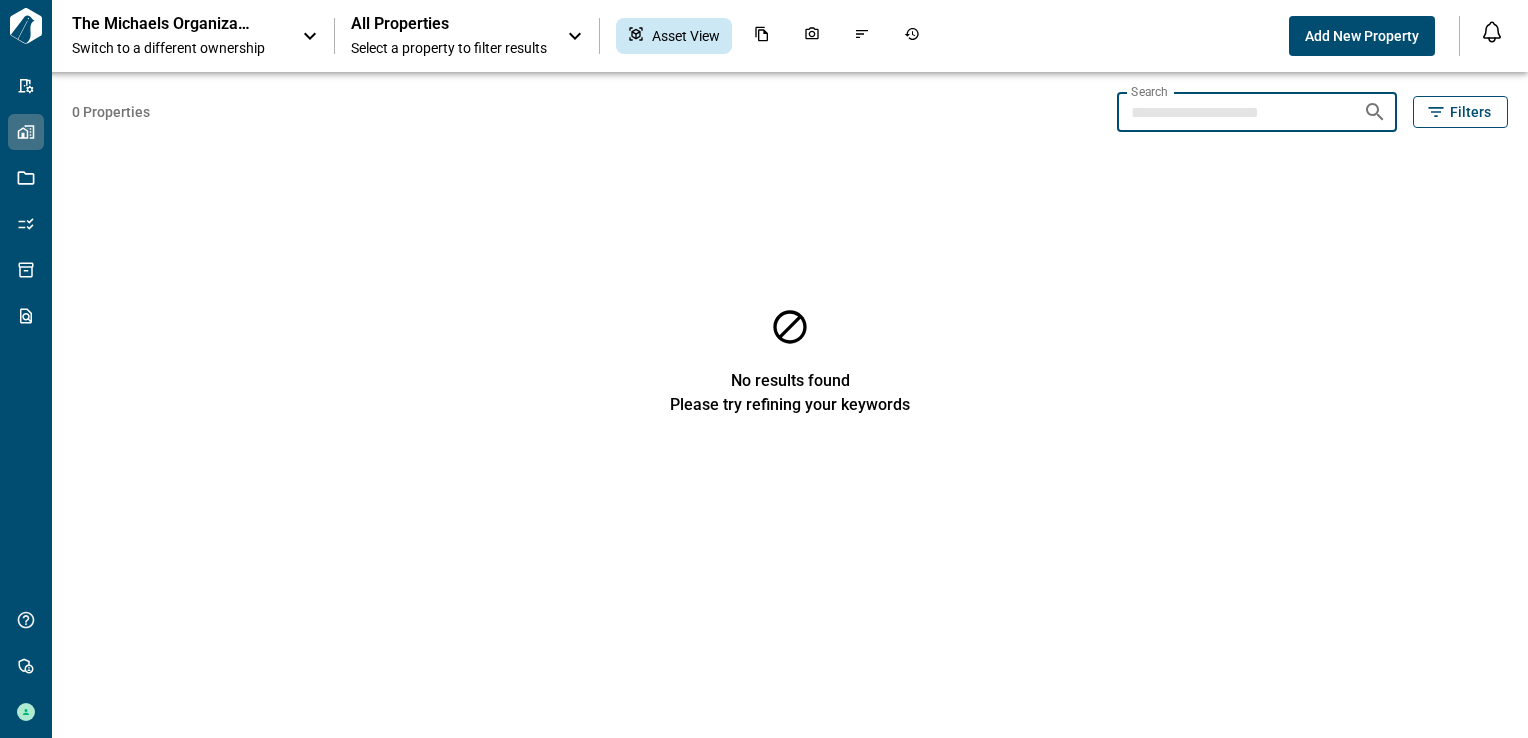 click on "Search" at bounding box center [1232, 112] 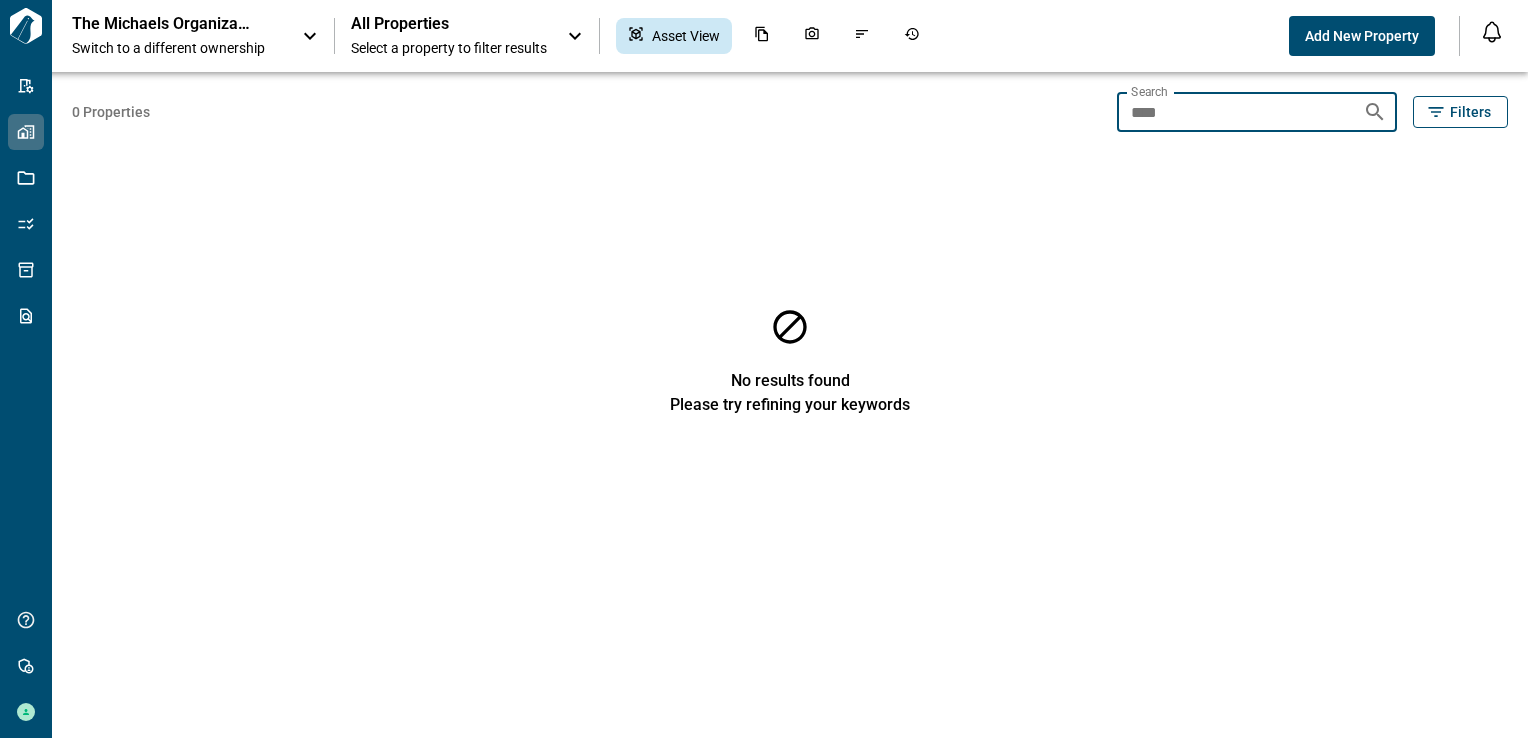 type on "****" 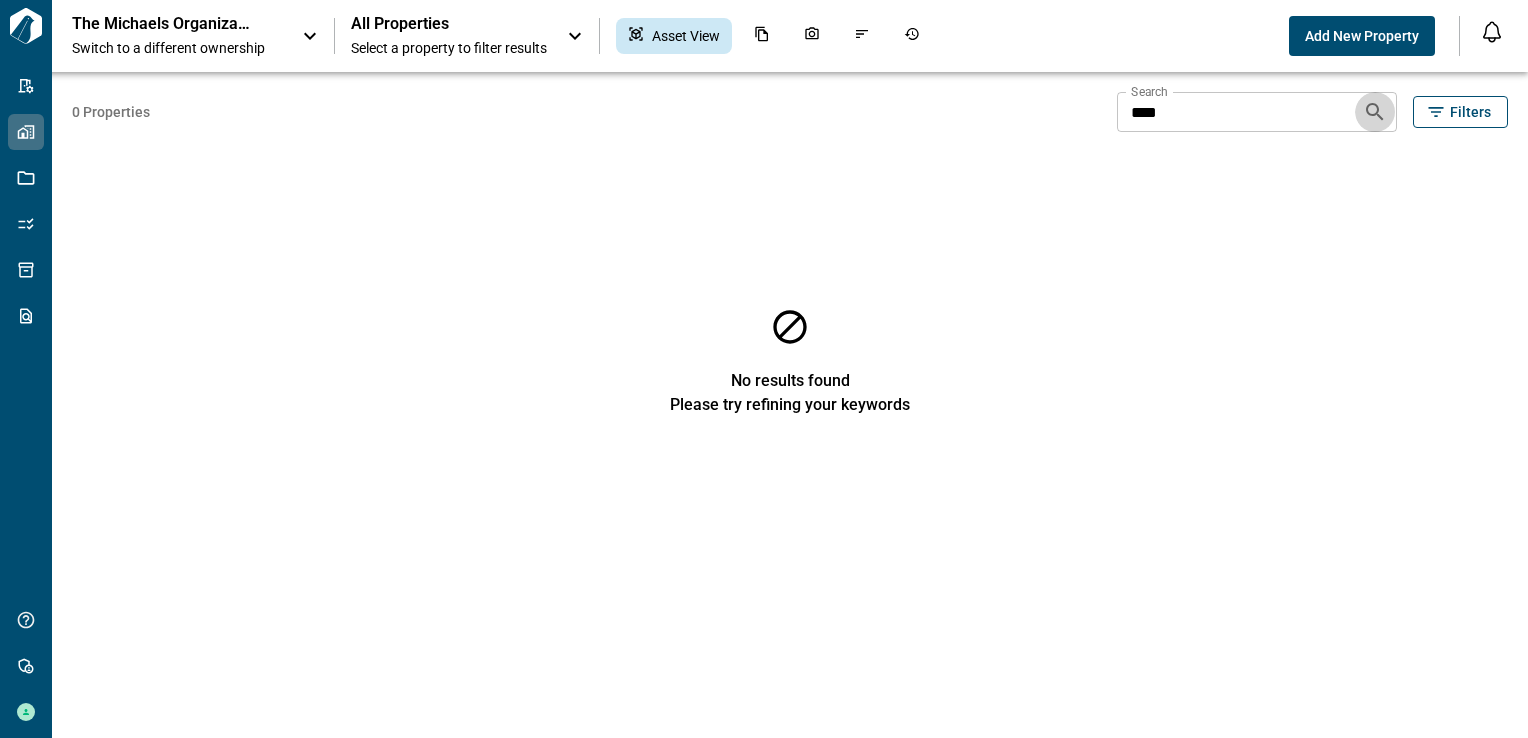 click 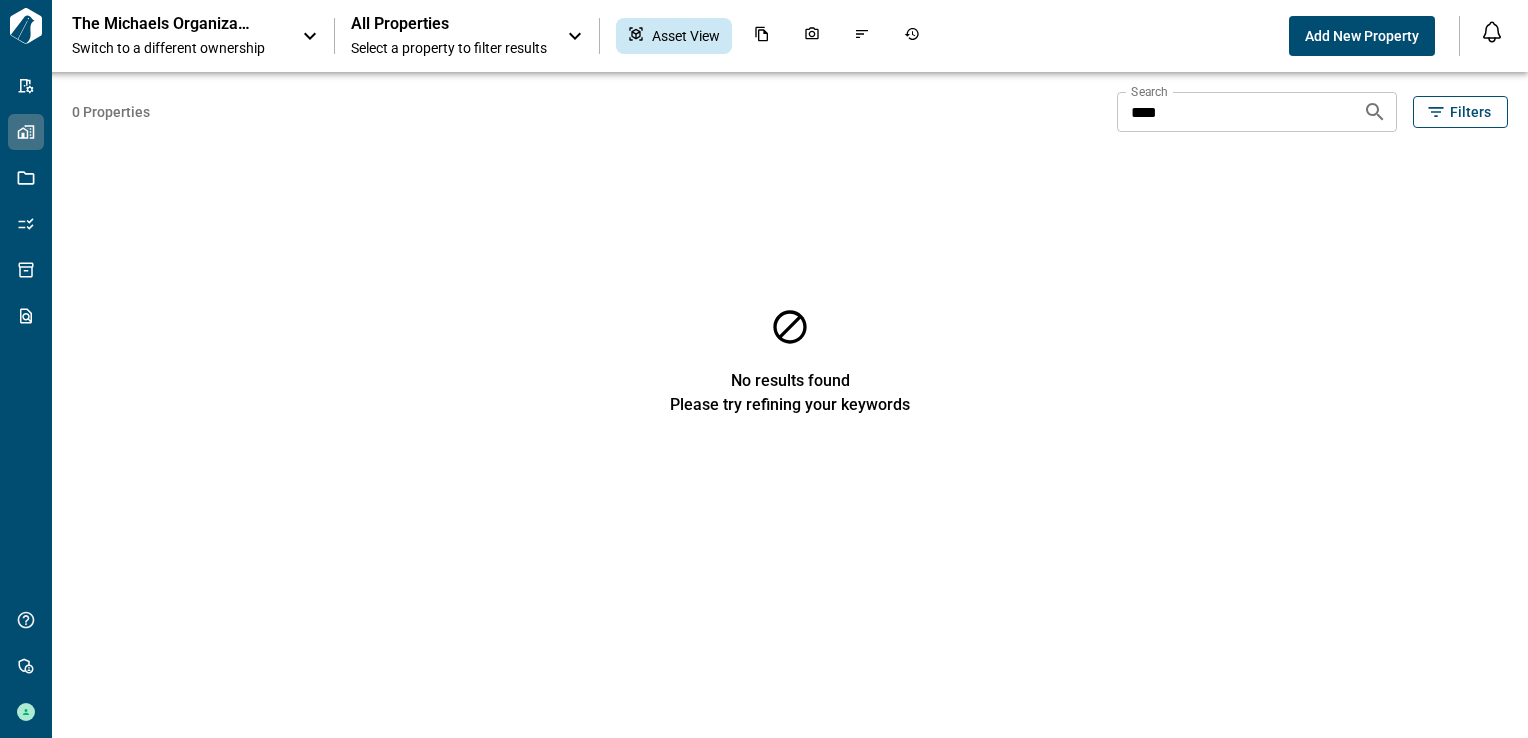 click 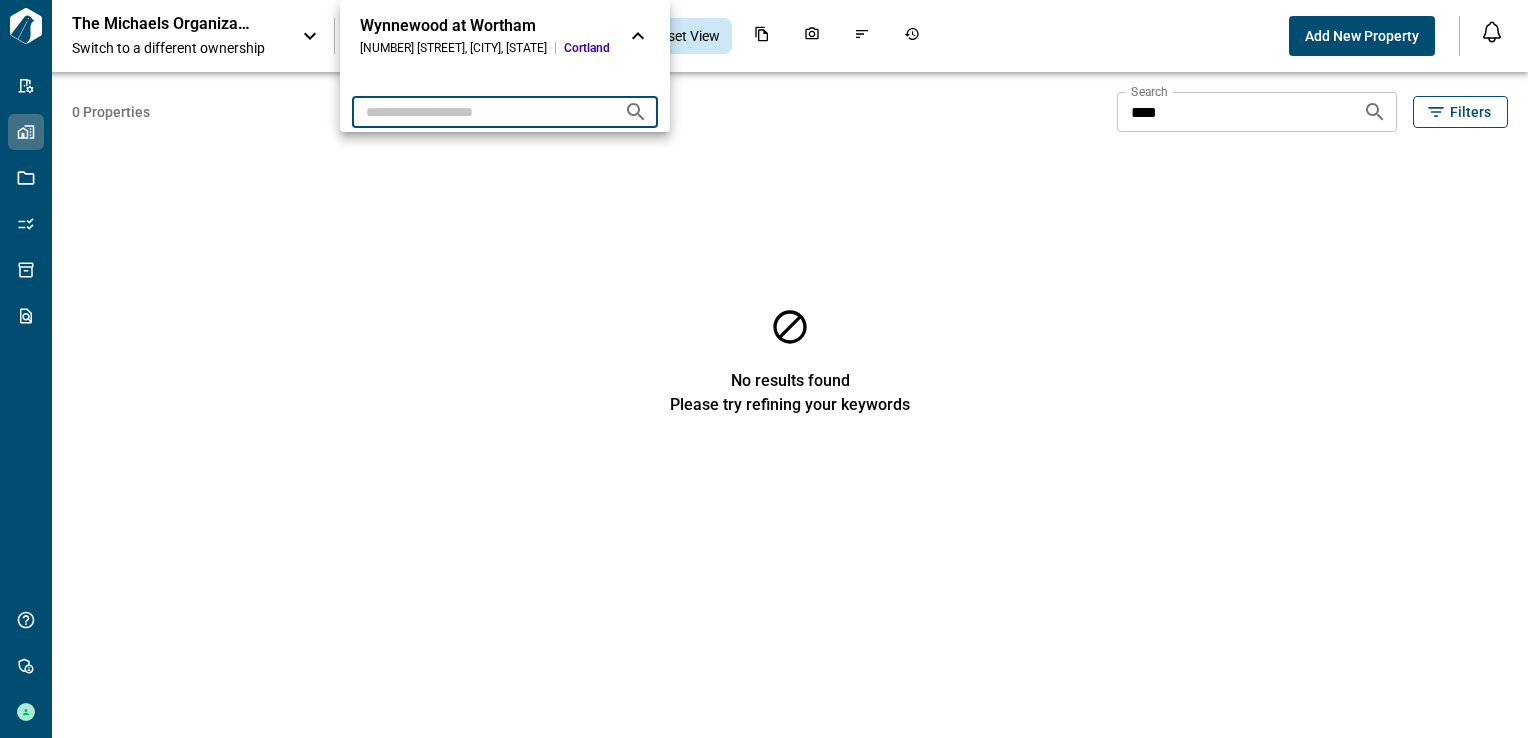 click at bounding box center [480, 111] 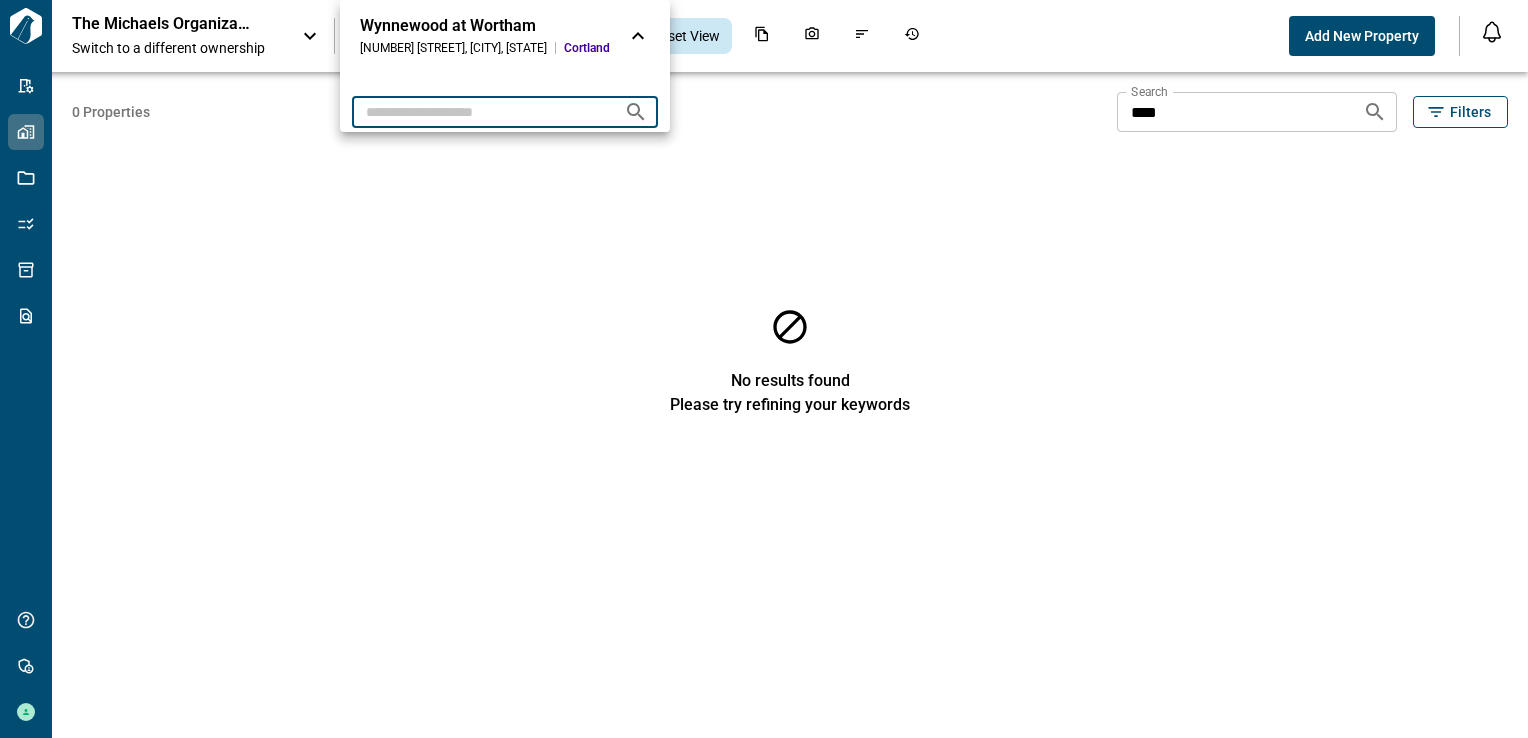 paste on "**********" 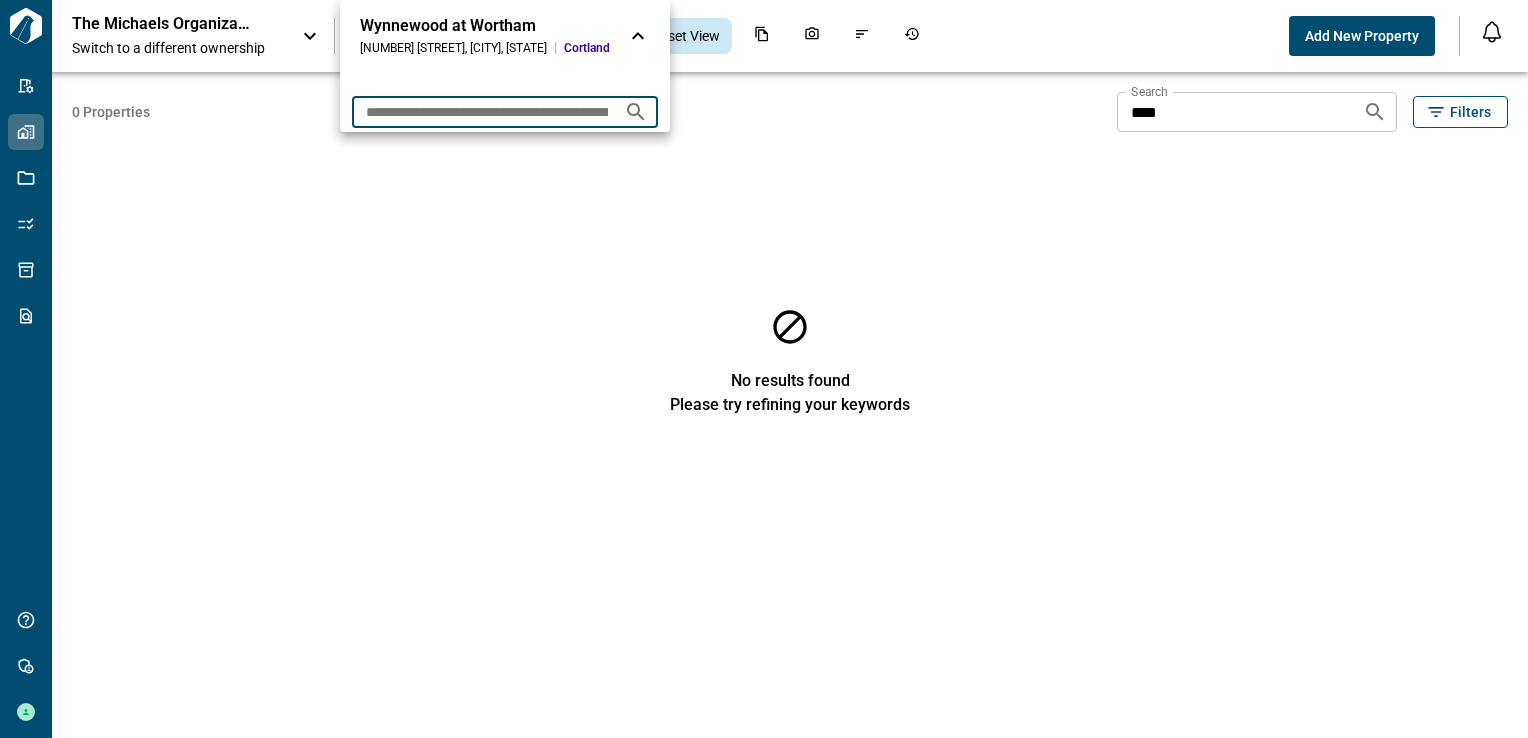 scroll, scrollTop: 0, scrollLeft: 231, axis: horizontal 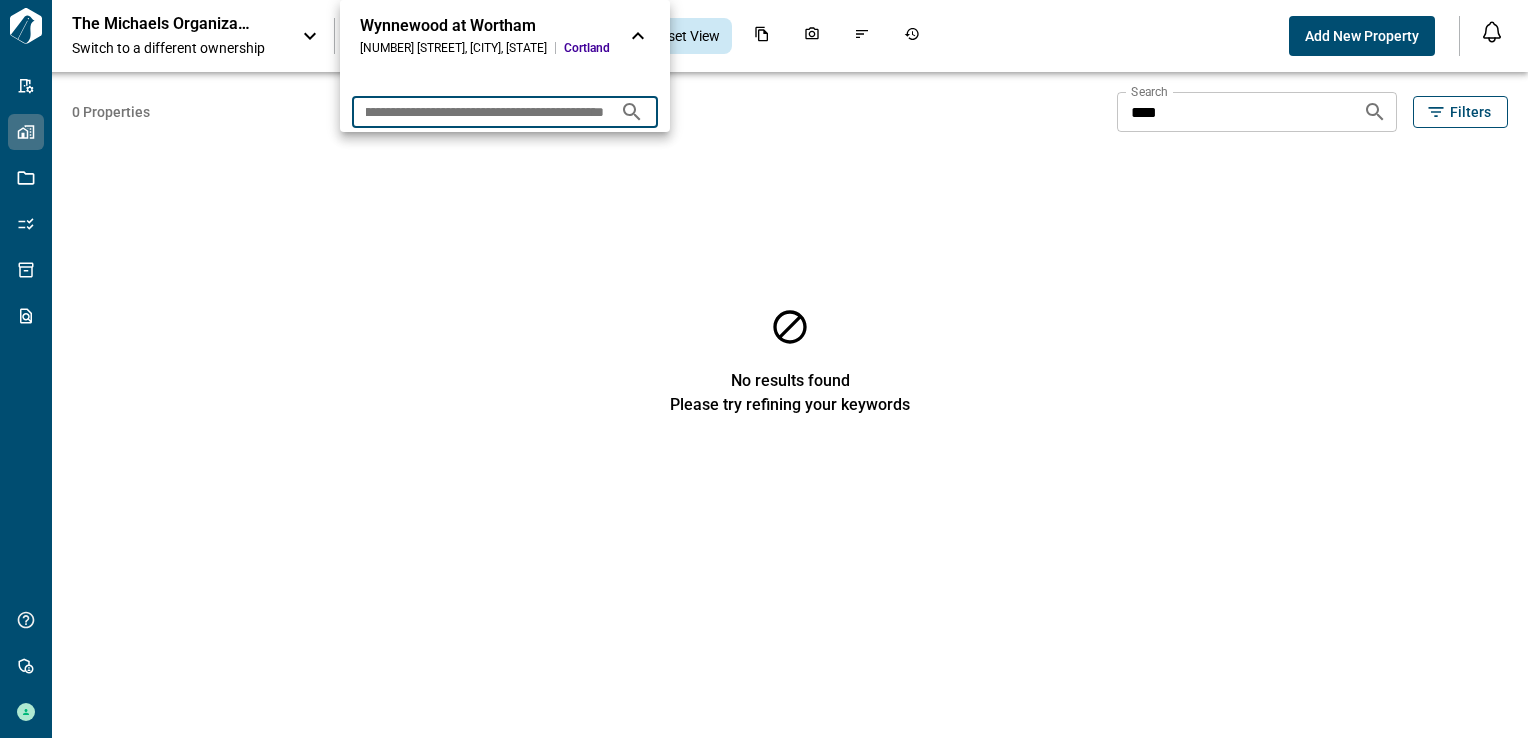type on "**********" 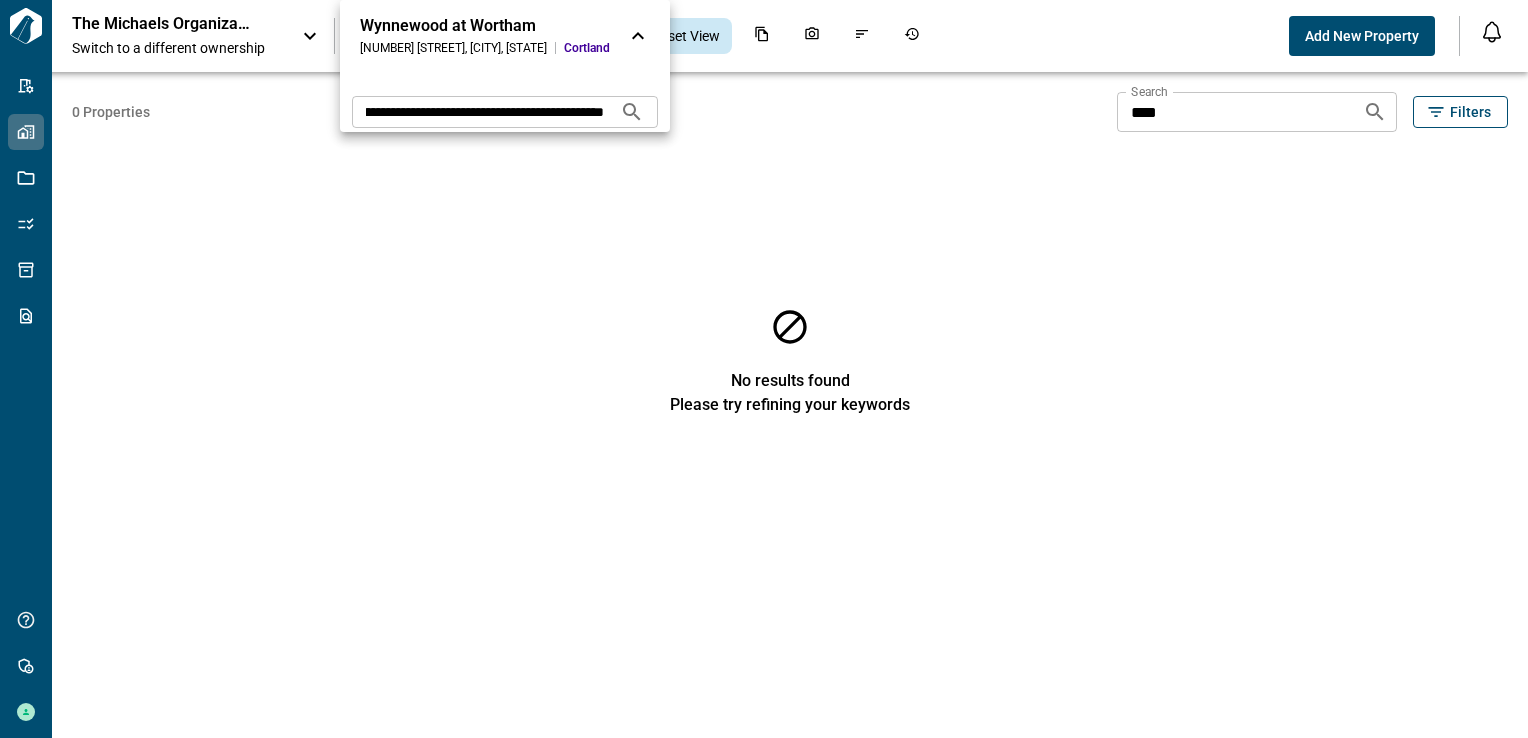 click on "[CITY] [NUMBER] [STREET] , [CITY] , [STATE] [COMPANY]" at bounding box center (505, 36) 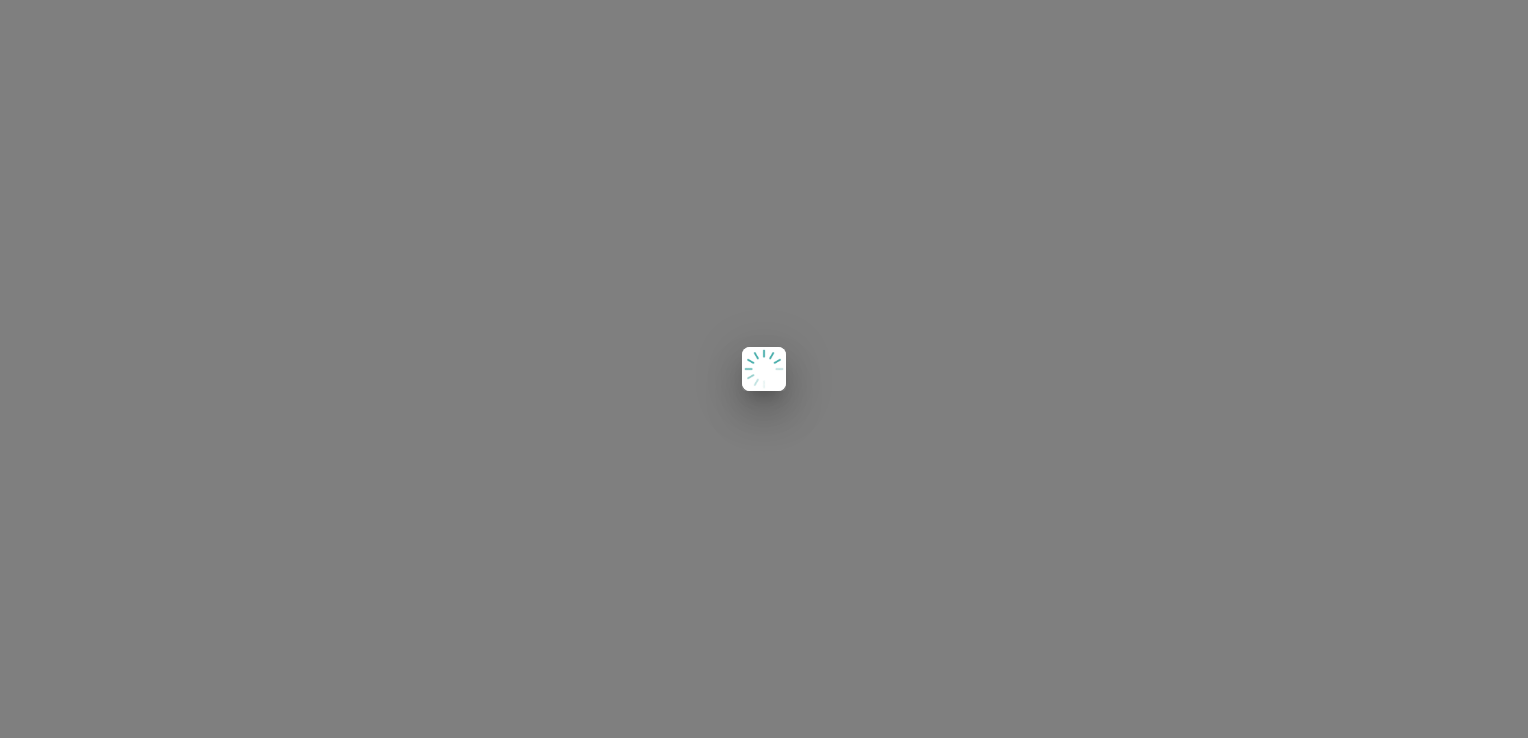 scroll, scrollTop: 0, scrollLeft: 0, axis: both 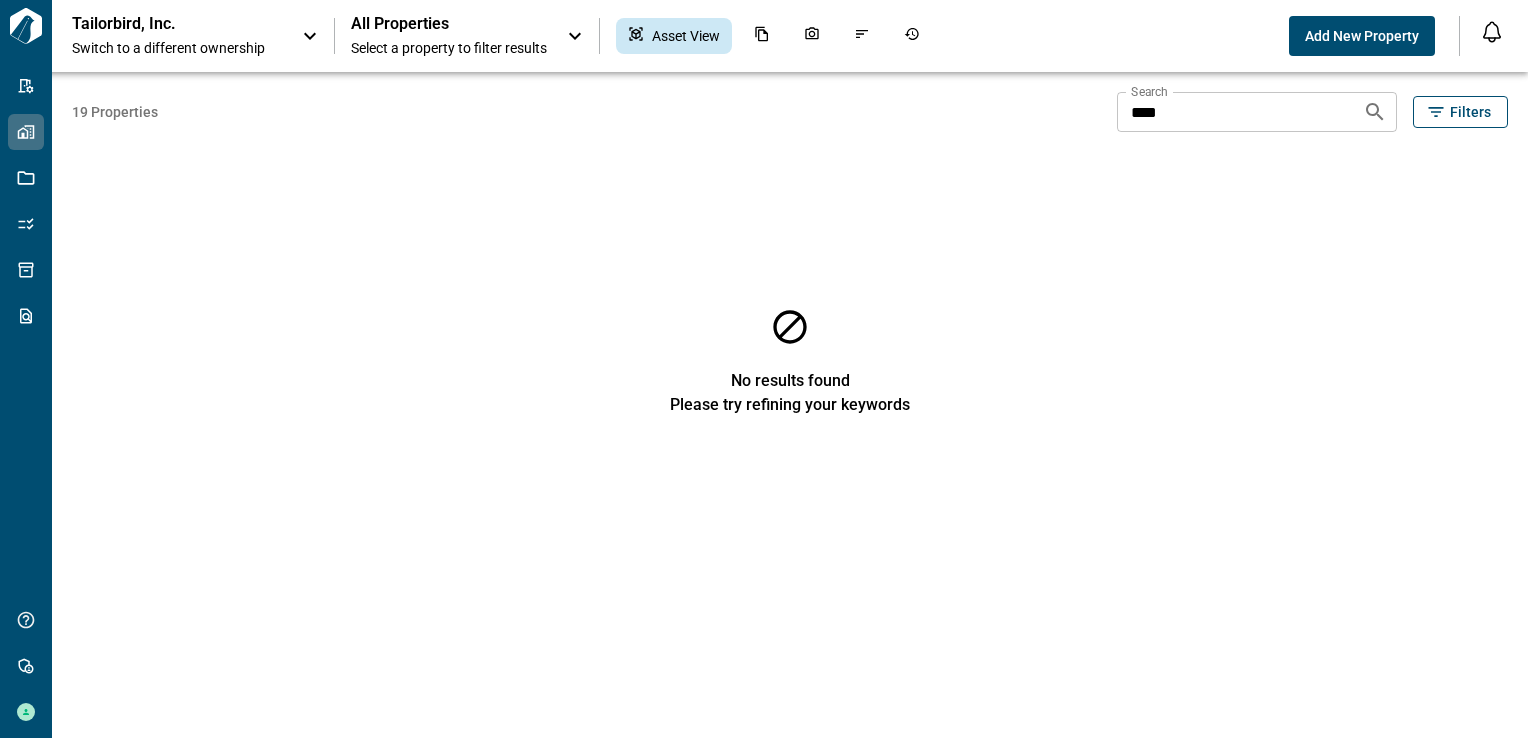 click on "Switch to a different ownership" at bounding box center (177, 48) 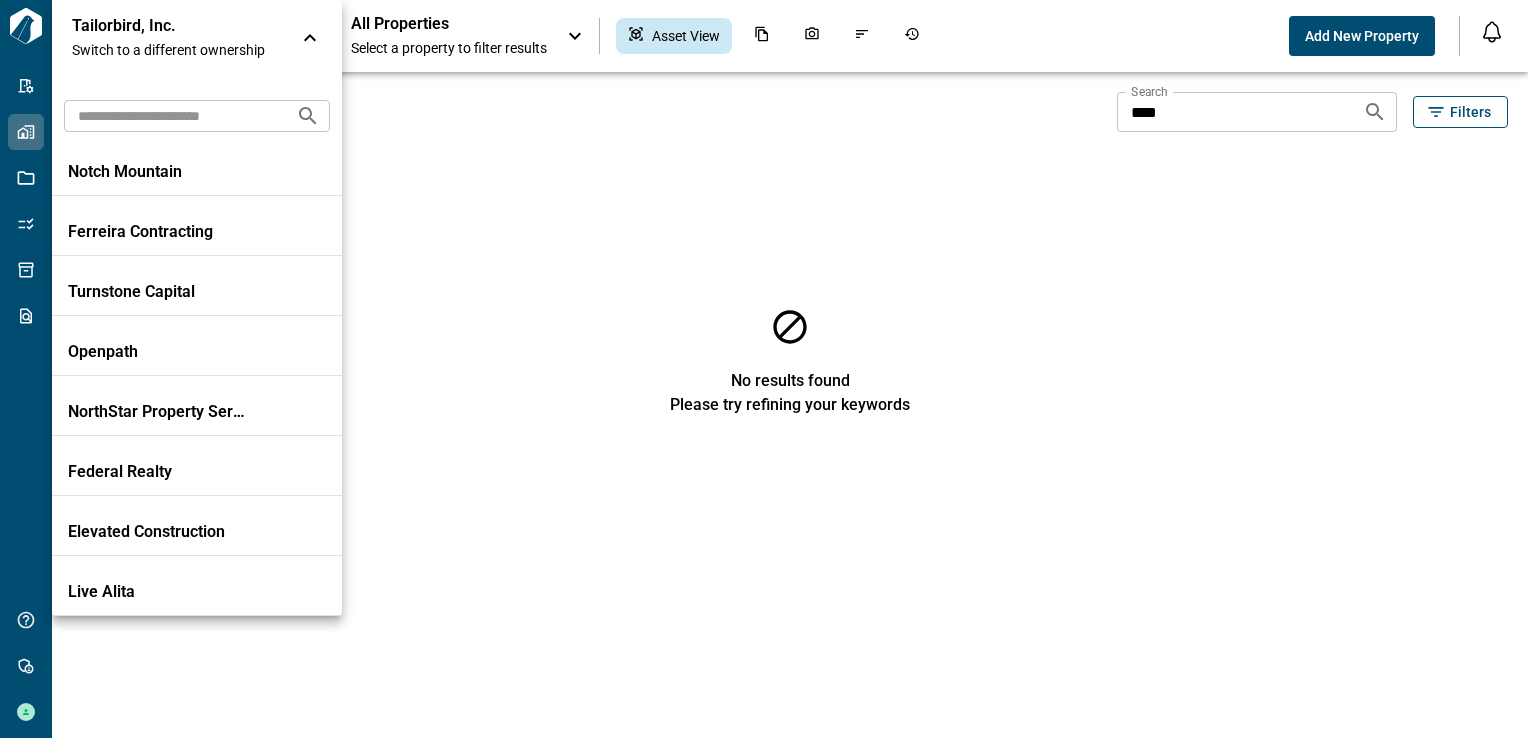 click at bounding box center [172, 115] 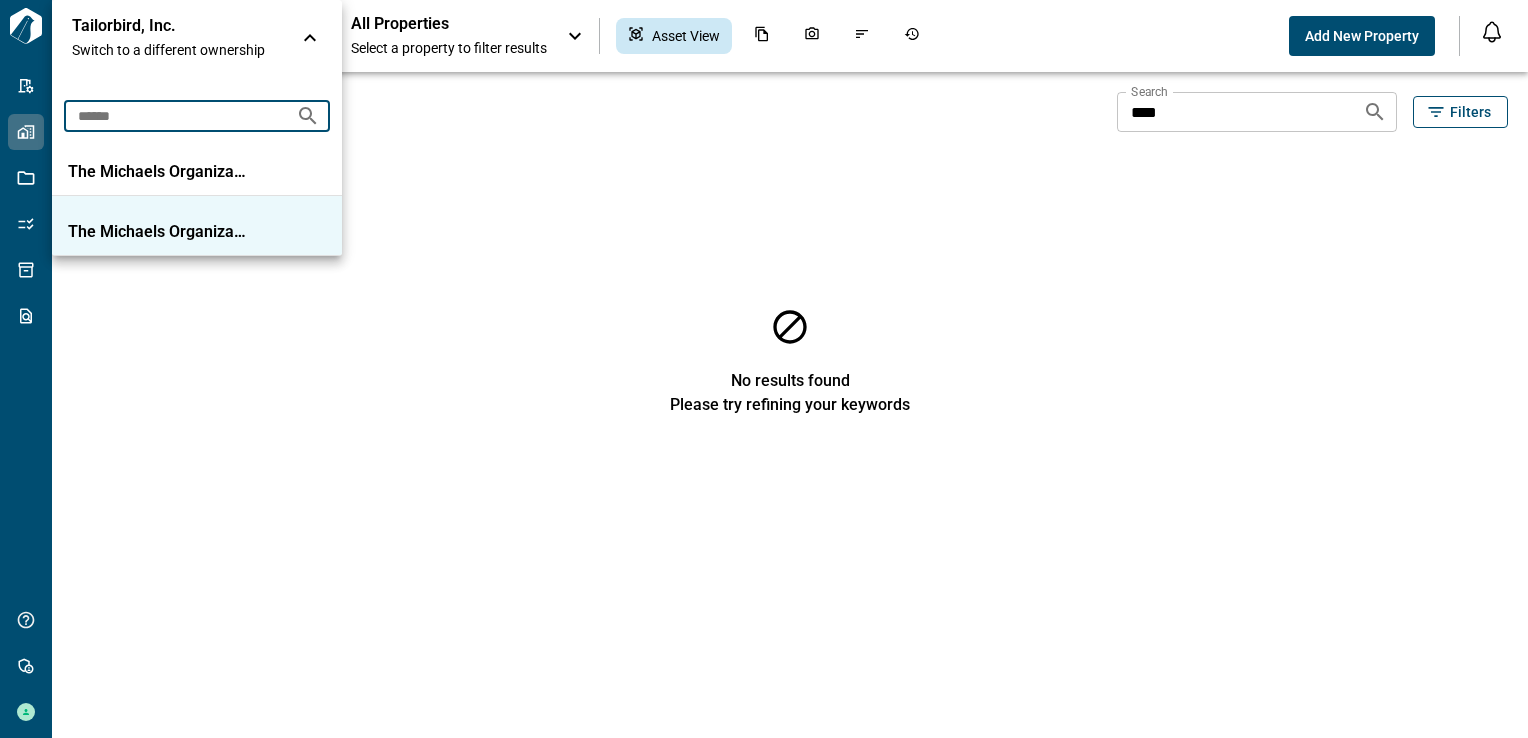 type on "******" 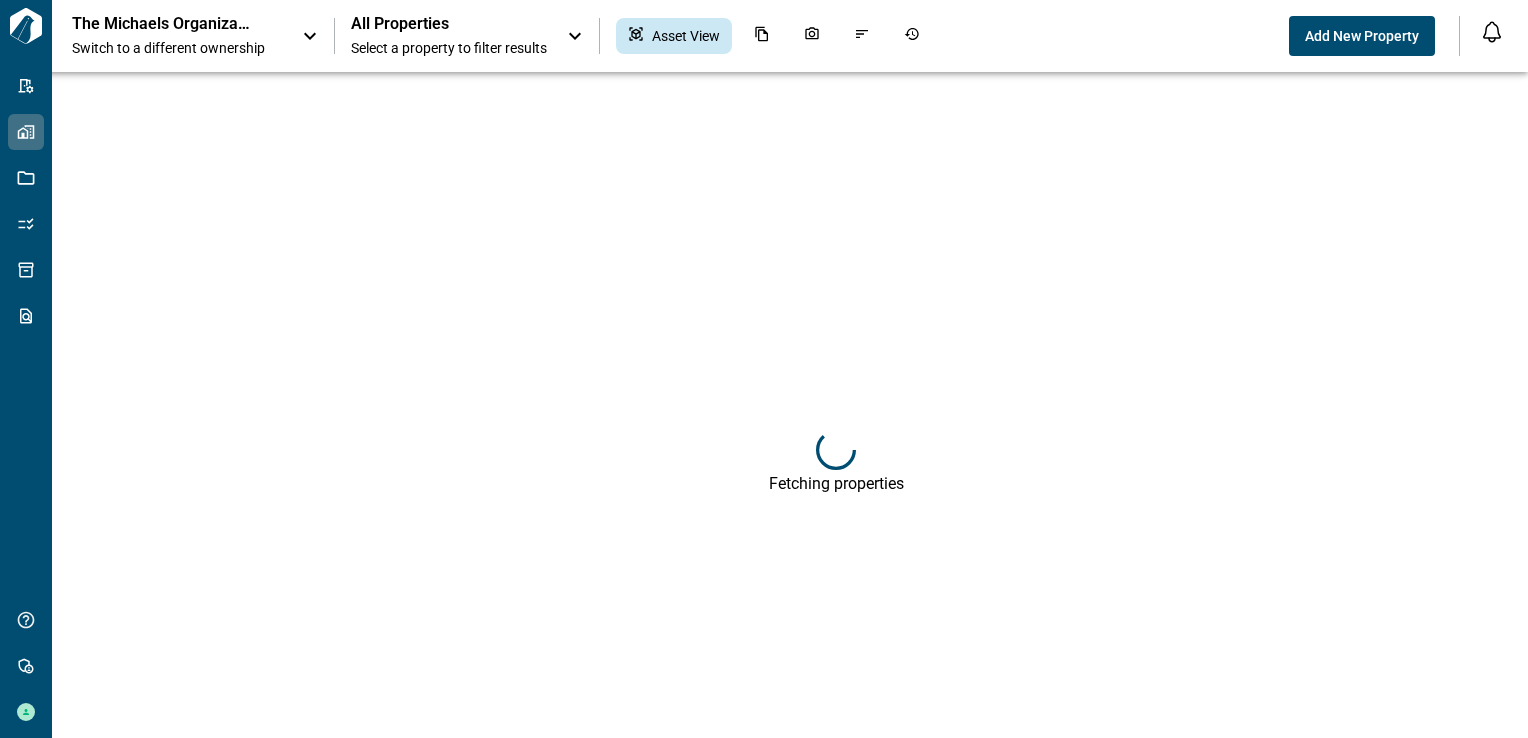click on "All Properties Select a property to filter results" at bounding box center (449, 36) 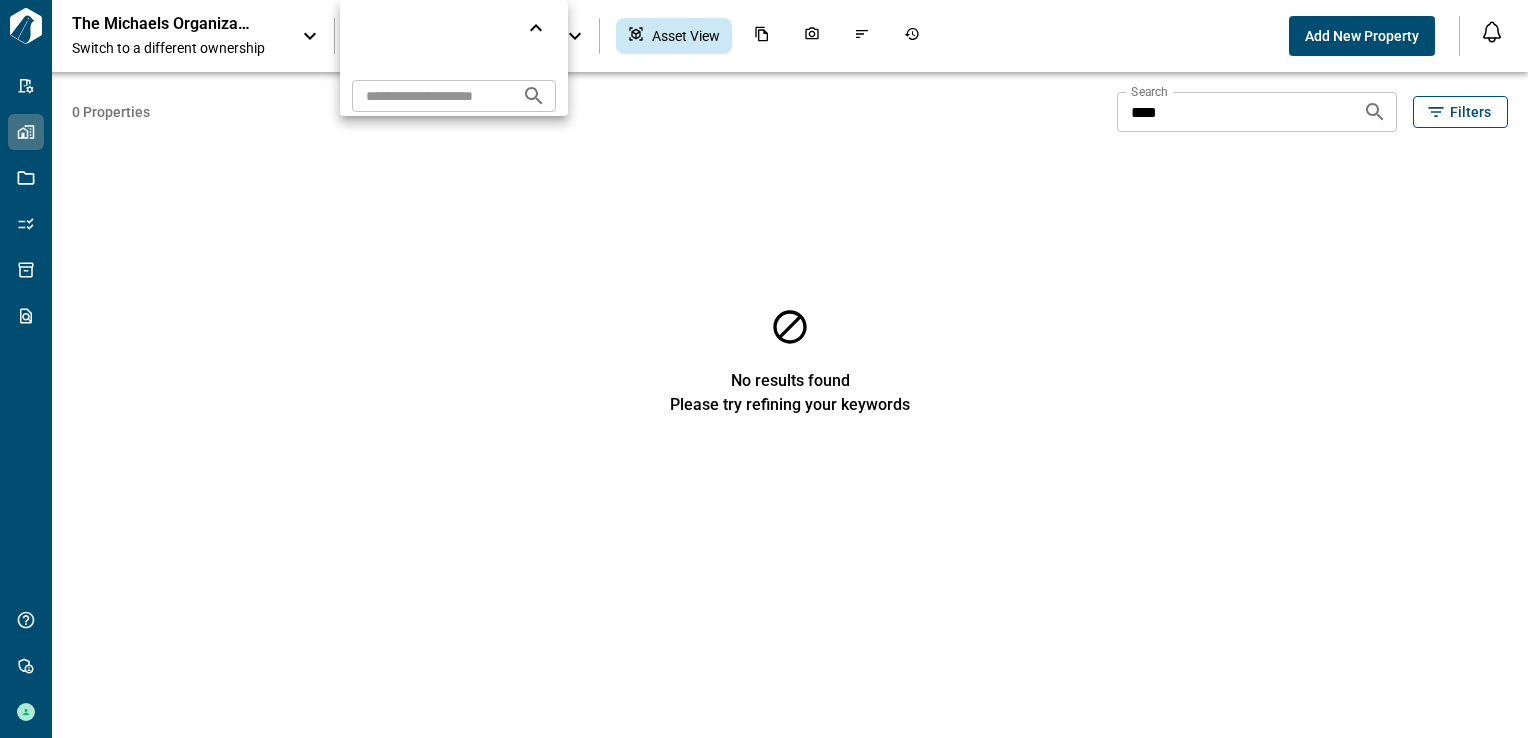 click at bounding box center [764, 369] 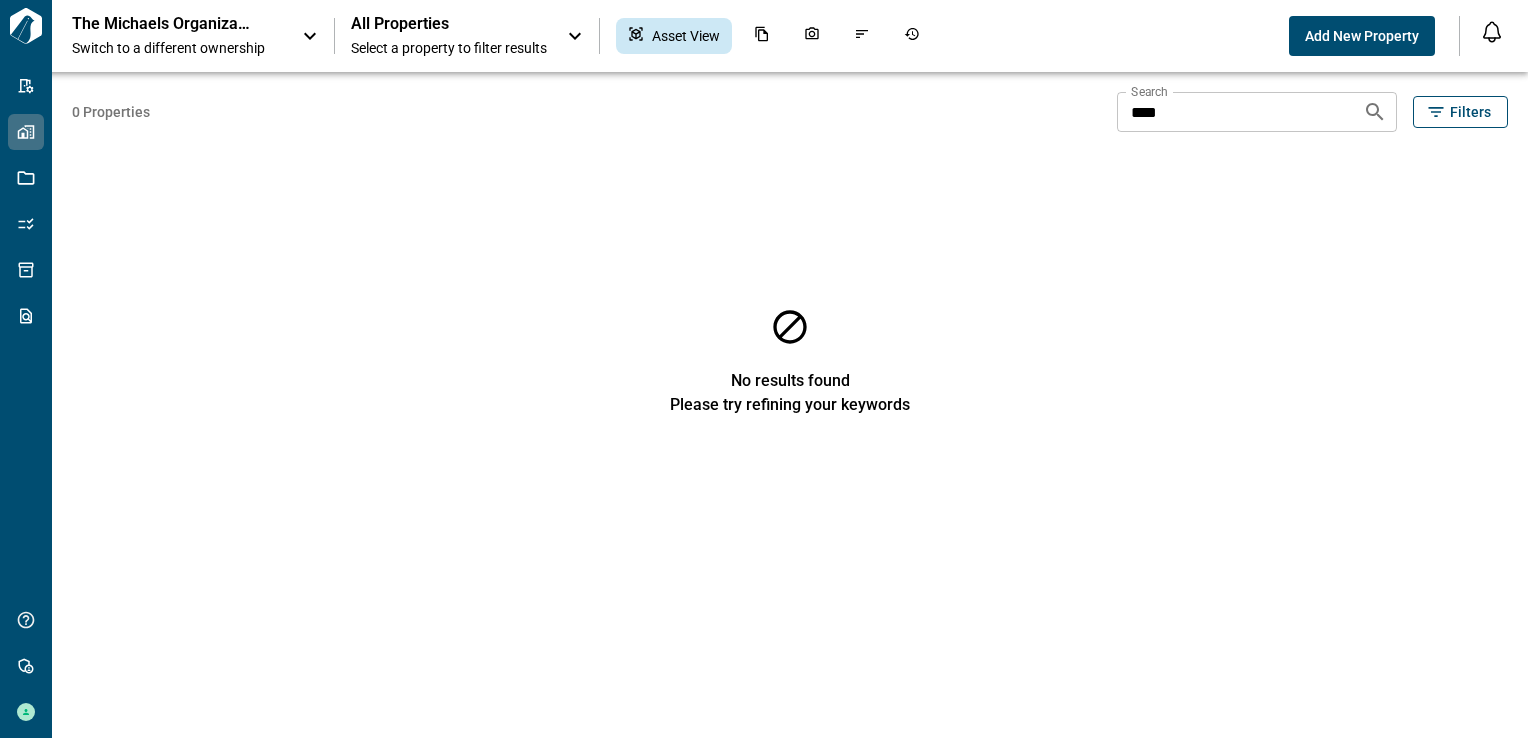click on "The Michaels Organization - Military" at bounding box center (162, 24) 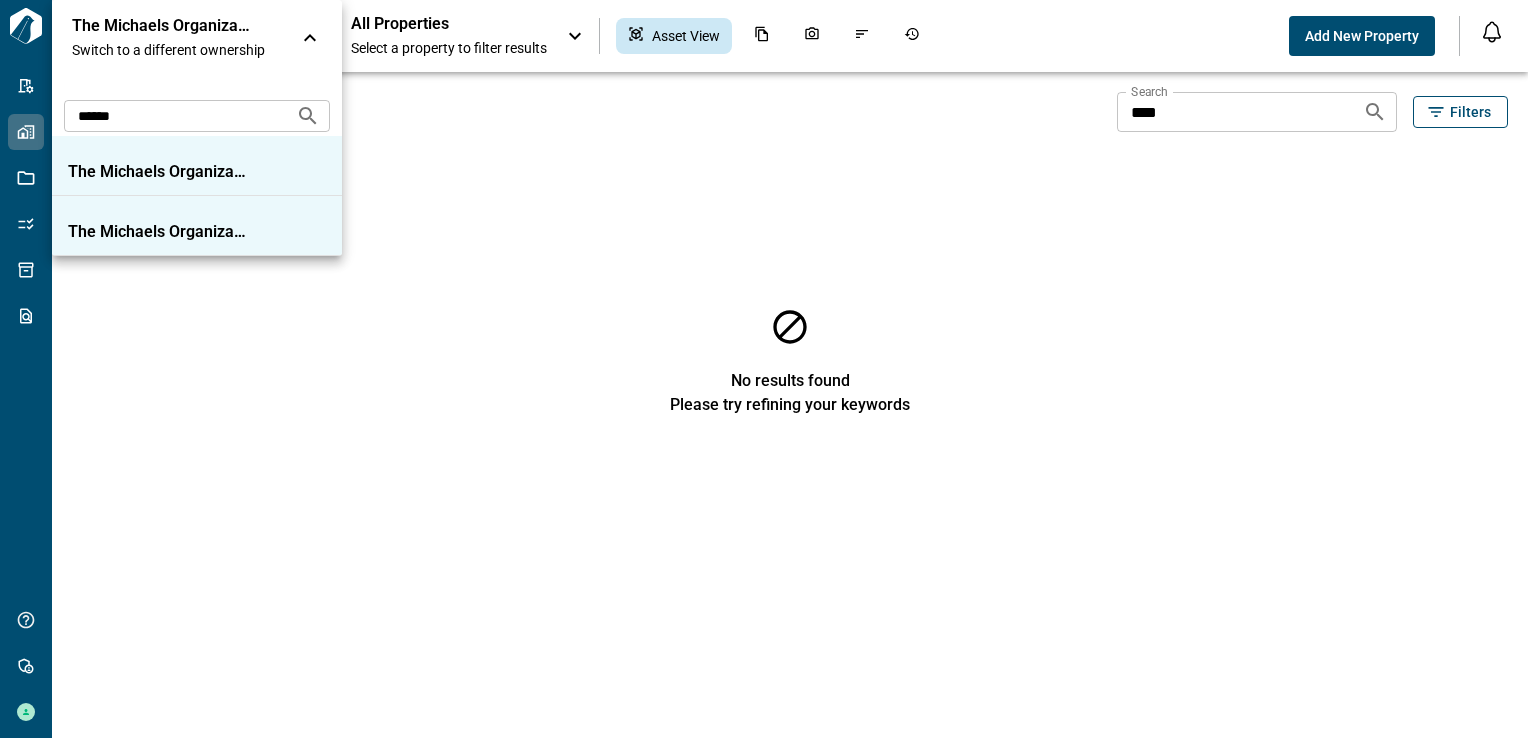 click on "The Michaels Organization" at bounding box center [158, 172] 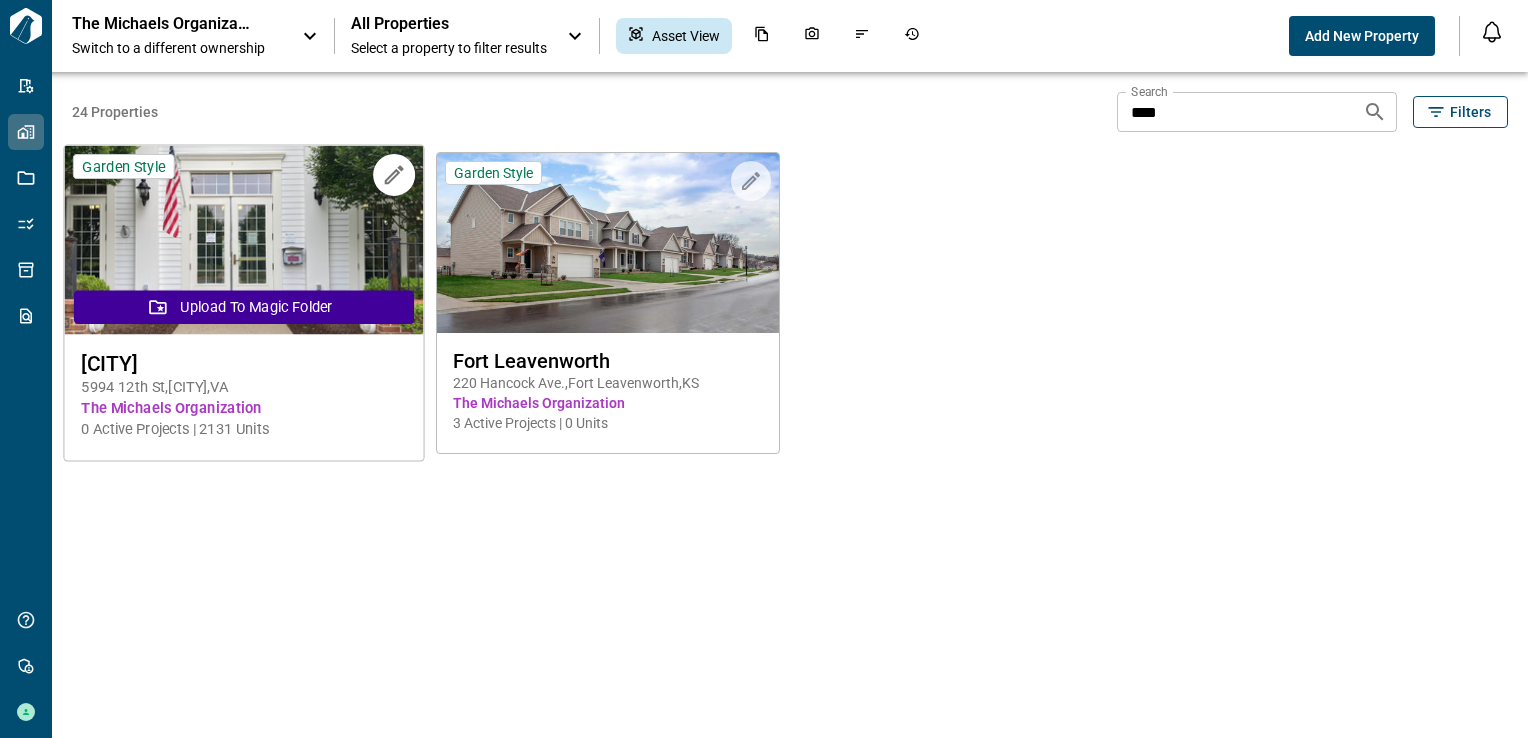 click at bounding box center (243, 240) 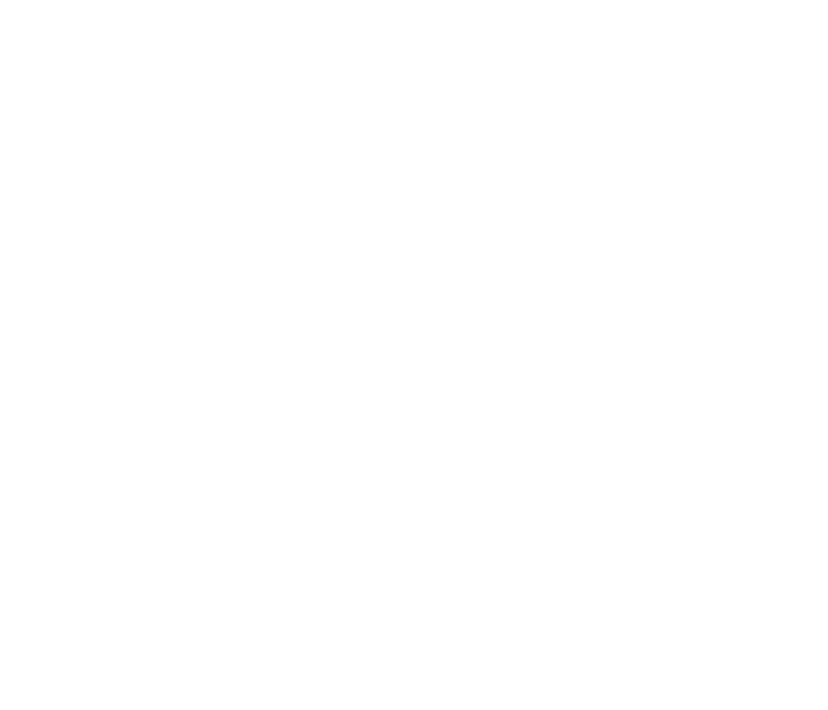 scroll, scrollTop: 0, scrollLeft: 0, axis: both 